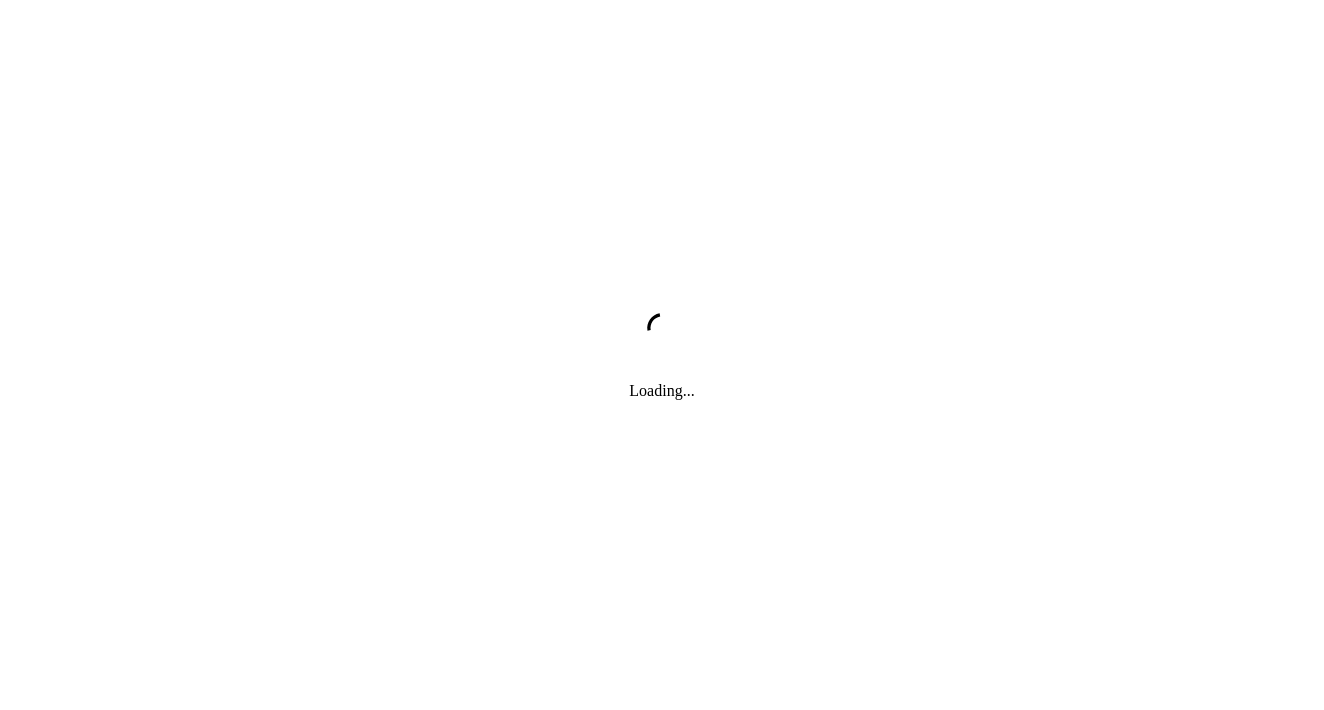 scroll, scrollTop: 0, scrollLeft: 0, axis: both 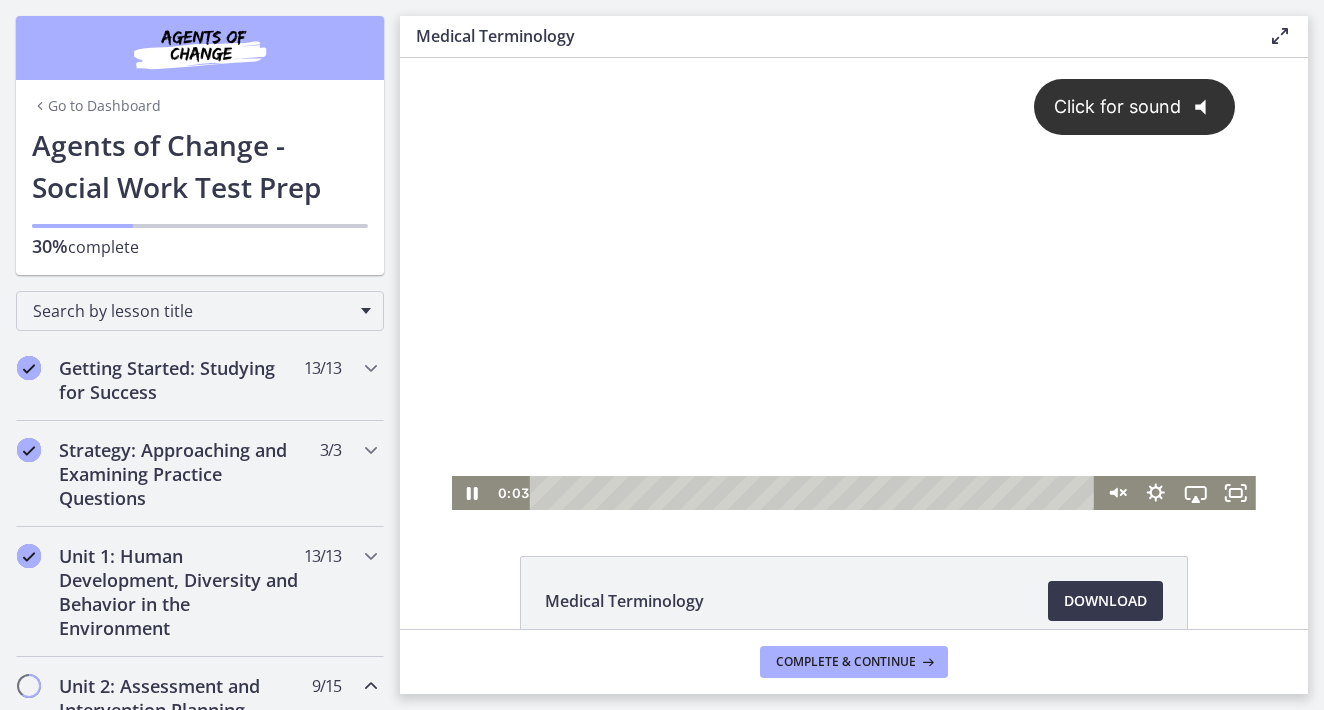 click on "Click for sound
@keyframes VOLUME_SMALL_WAVE_FLASH {
0% { opacity: 0; }
33% { opacity: 1; }
66% { opacity: 1; }
100% { opacity: 0; }
}
@keyframes VOLUME_LARGE_WAVE_FLASH {
0% { opacity: 0; }
33% { opacity: 1; }
66% { opacity: 1; }
100% { opacity: 0; }
}
.volume__small-wave {
animation: VOLUME_SMALL_WAVE_FLASH 2s infinite;
opacity: 0;
}
.volume__large-wave {
animation: VOLUME_LARGE_WAVE_FLASH 2s infinite .3s;
opacity: 0;
}" at bounding box center [1135, 107] 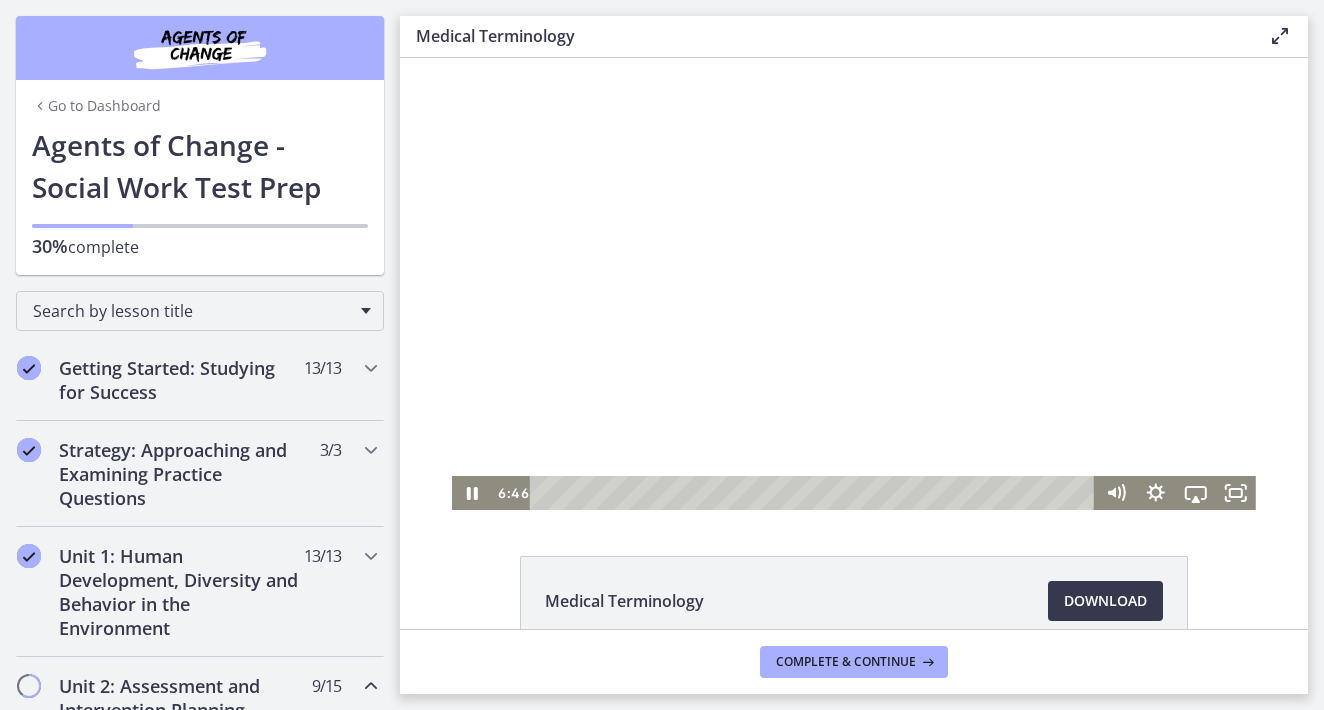 click at bounding box center (815, 493) 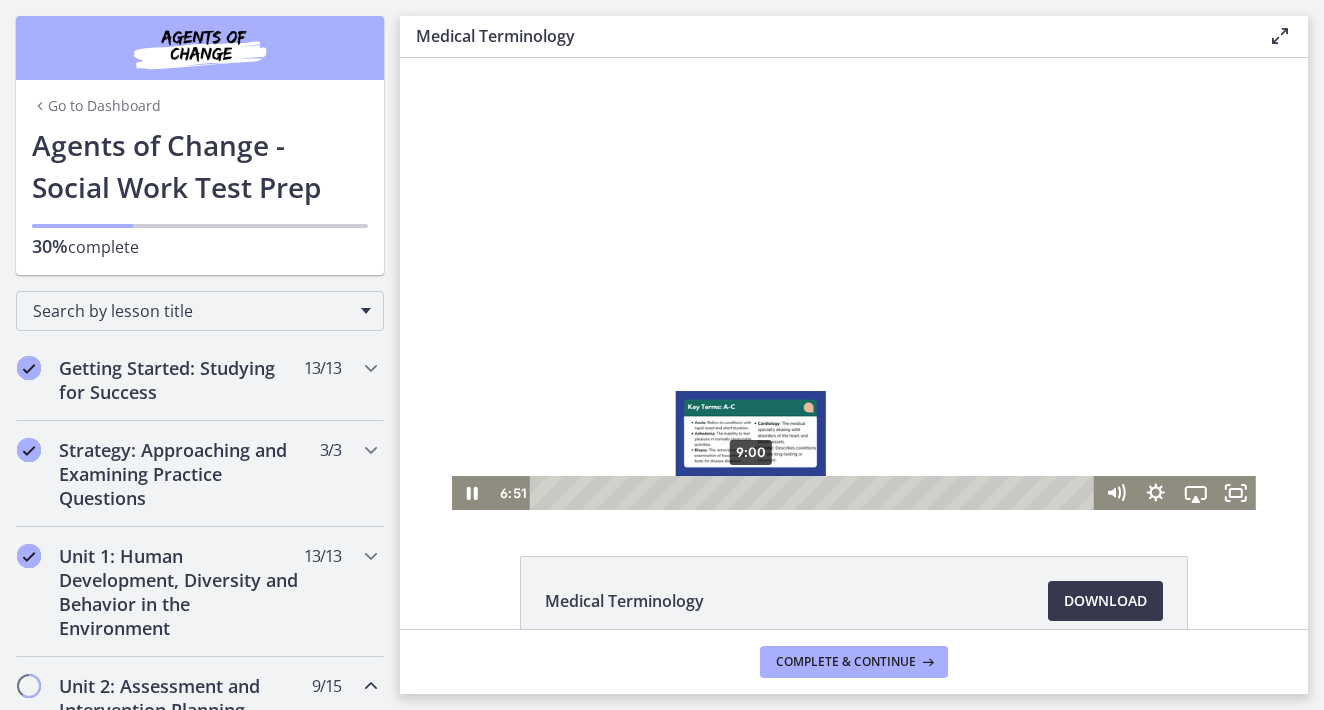 click on "9:00" at bounding box center [815, 493] 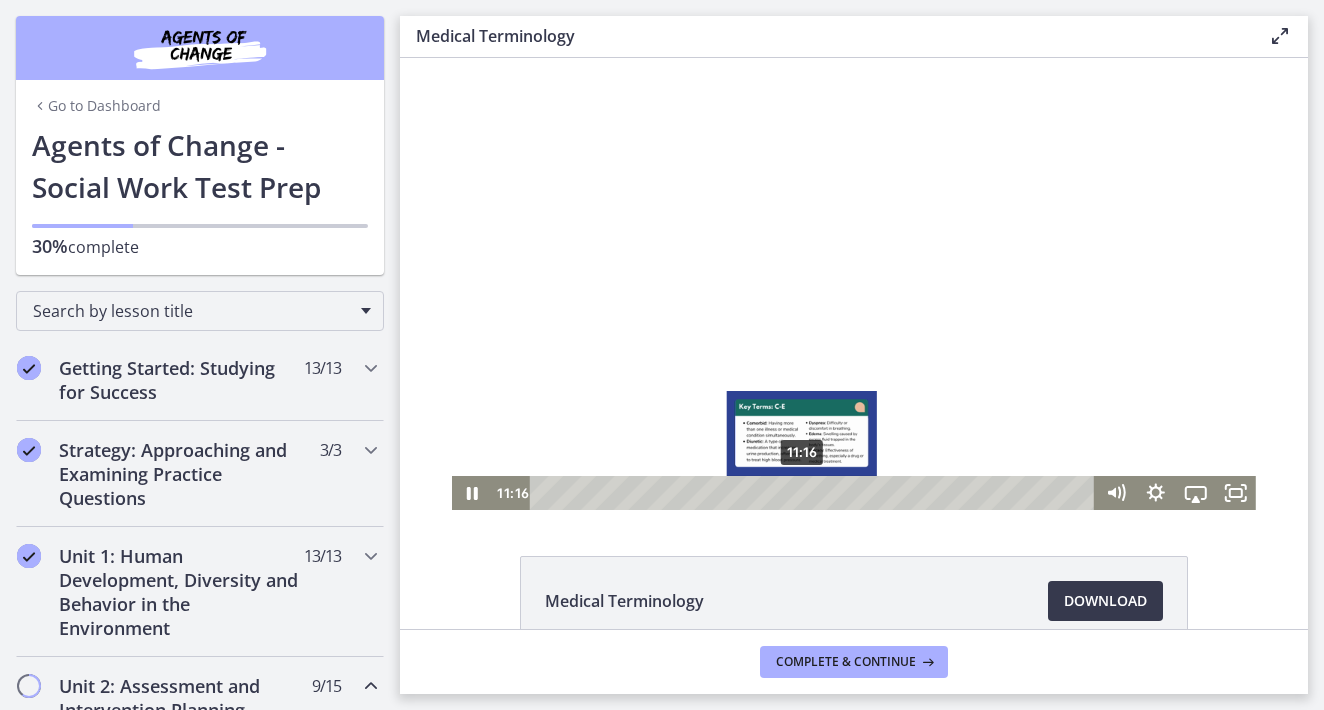 click on "11:16" at bounding box center (815, 493) 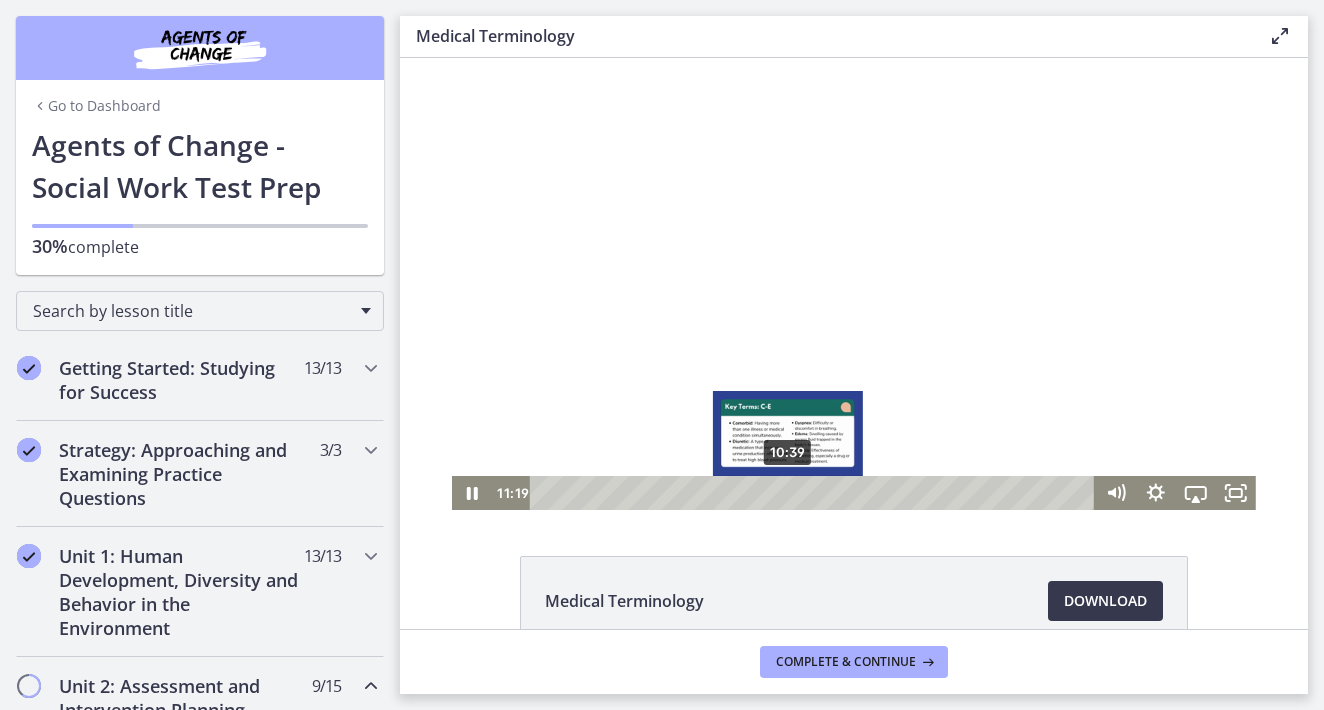click on "10:39" at bounding box center (815, 493) 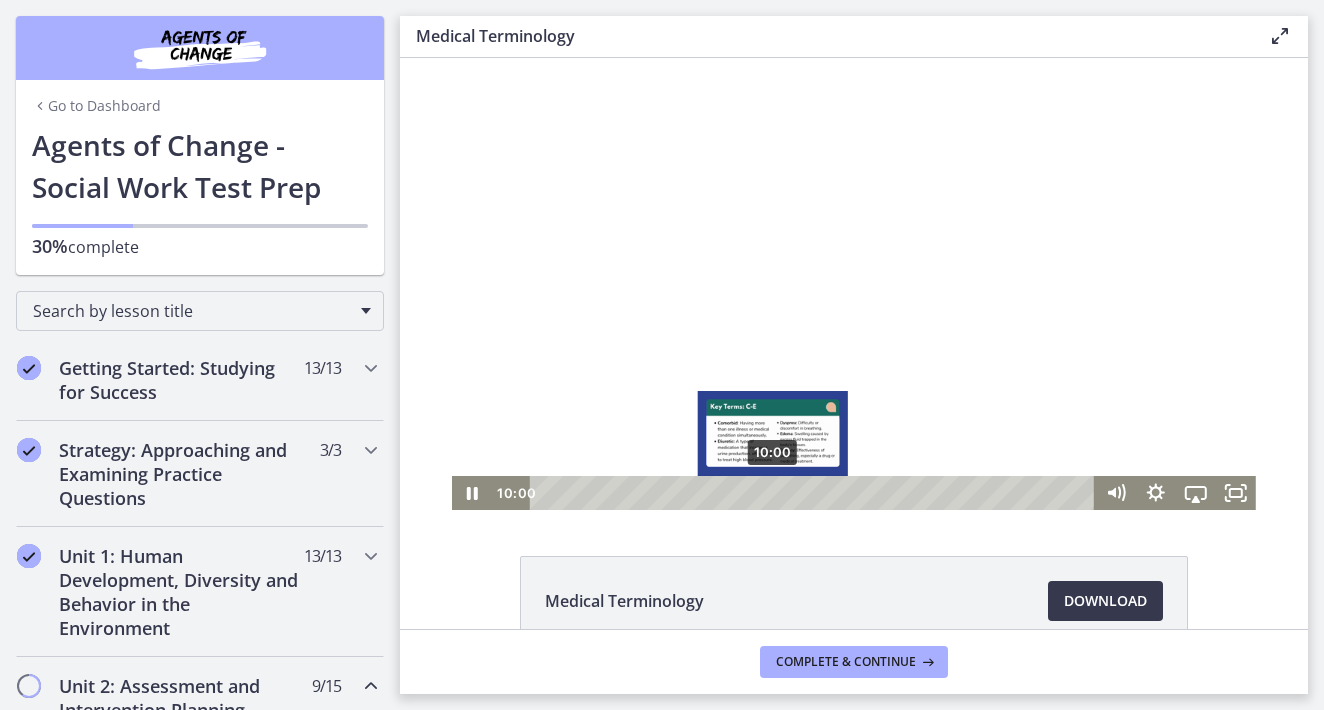 click on "10:00" at bounding box center [815, 493] 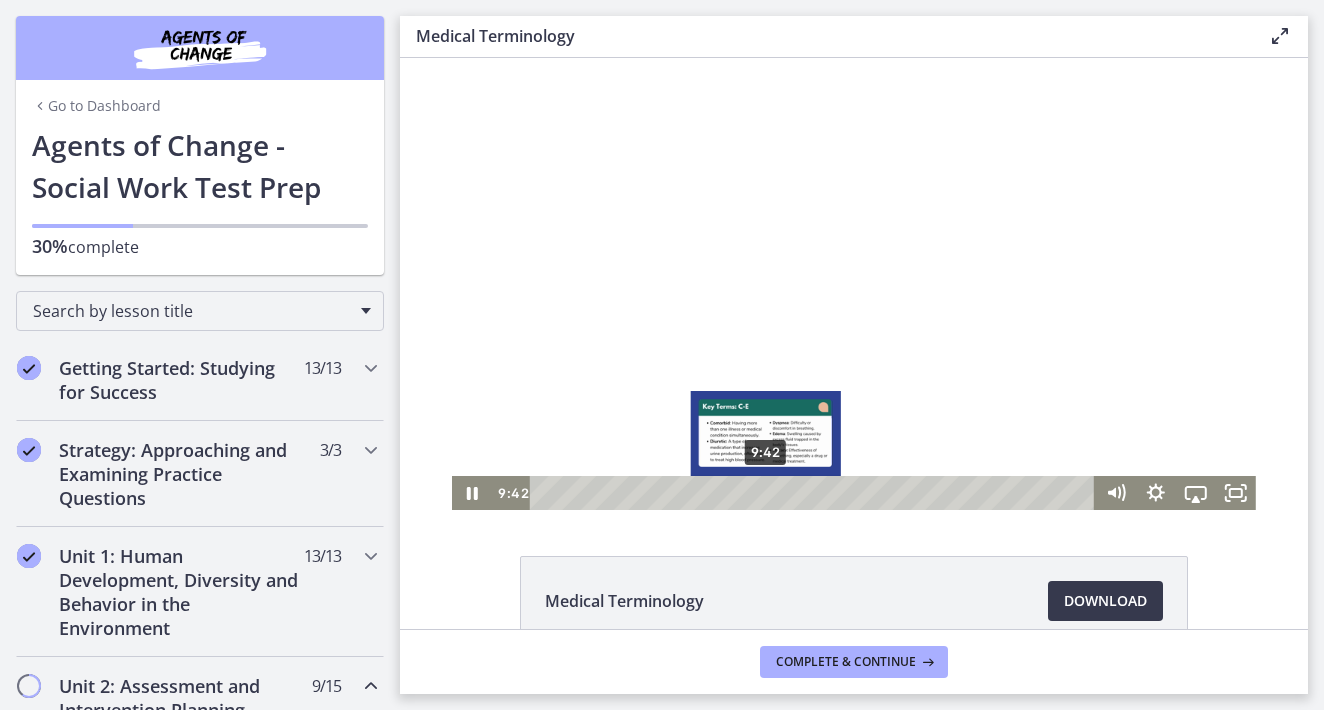 click on "9:42" at bounding box center (815, 493) 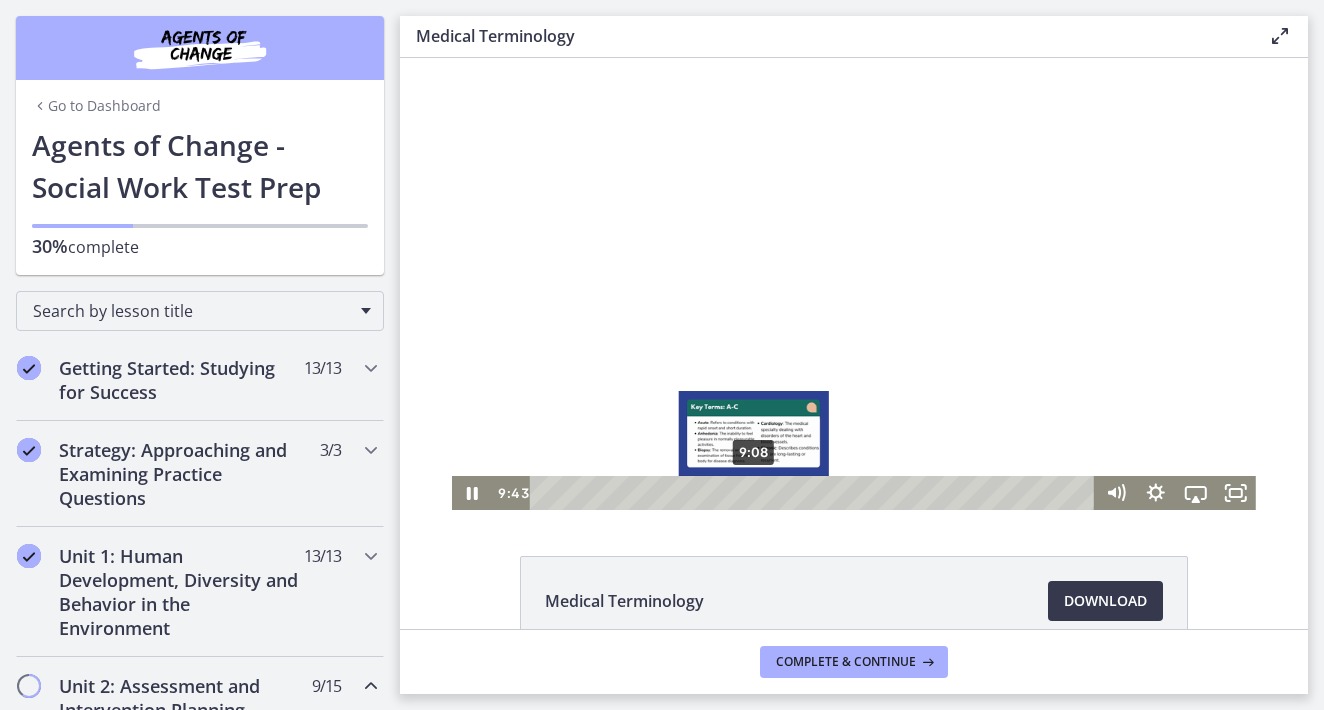 click on "9:08" at bounding box center [815, 493] 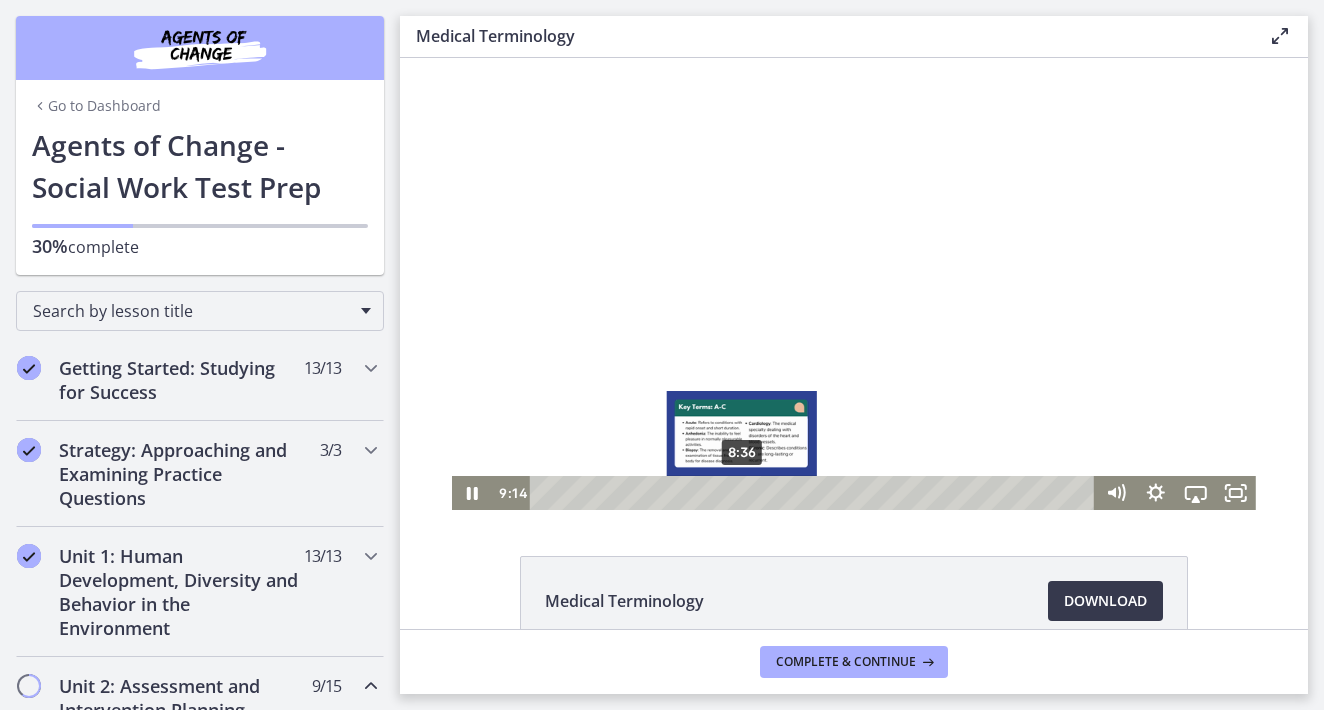click on "8:36" at bounding box center (815, 493) 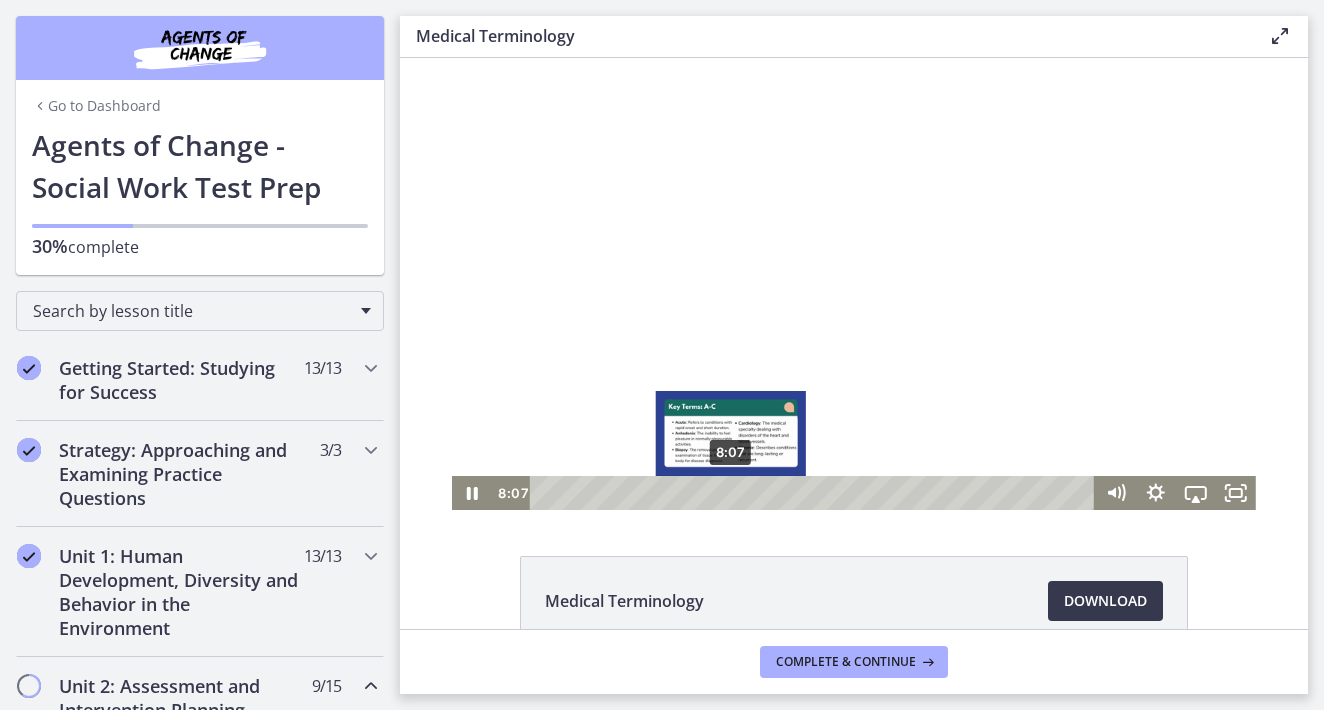 click on "8:07" at bounding box center [815, 493] 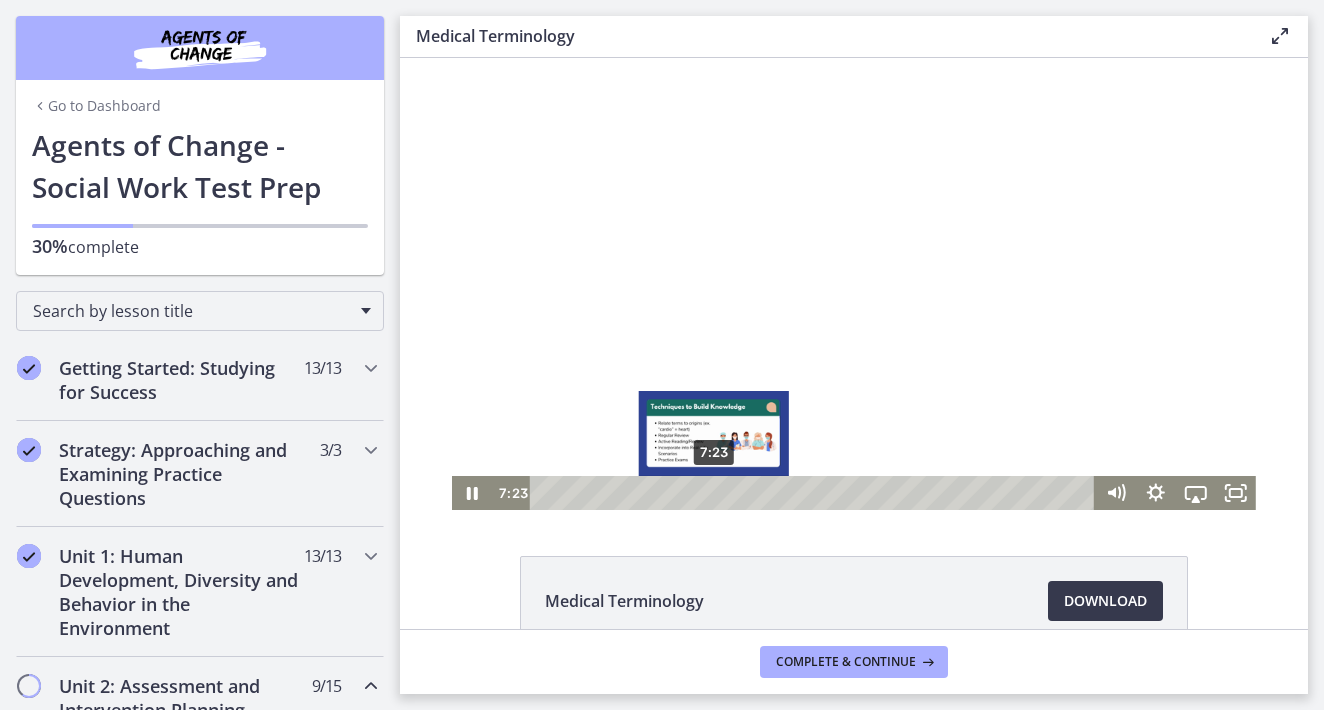 click on "7:23" at bounding box center (815, 493) 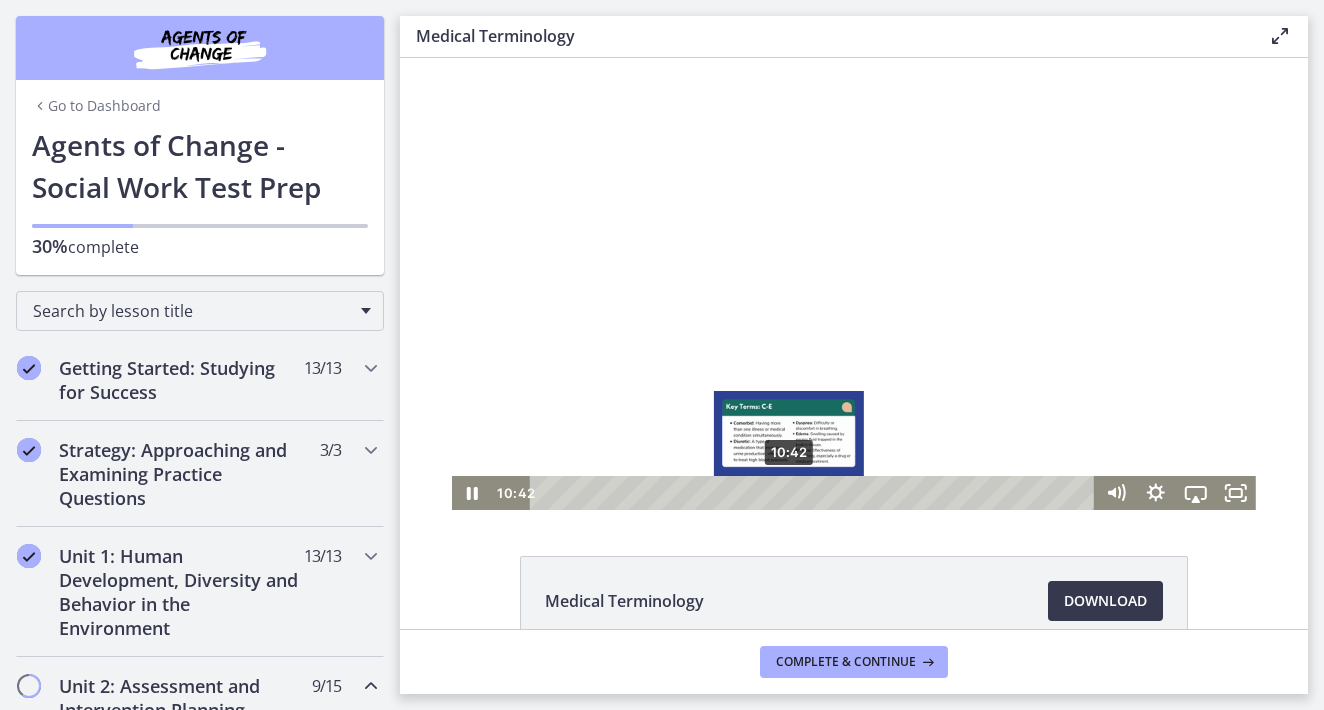 click on "10:42" at bounding box center (815, 493) 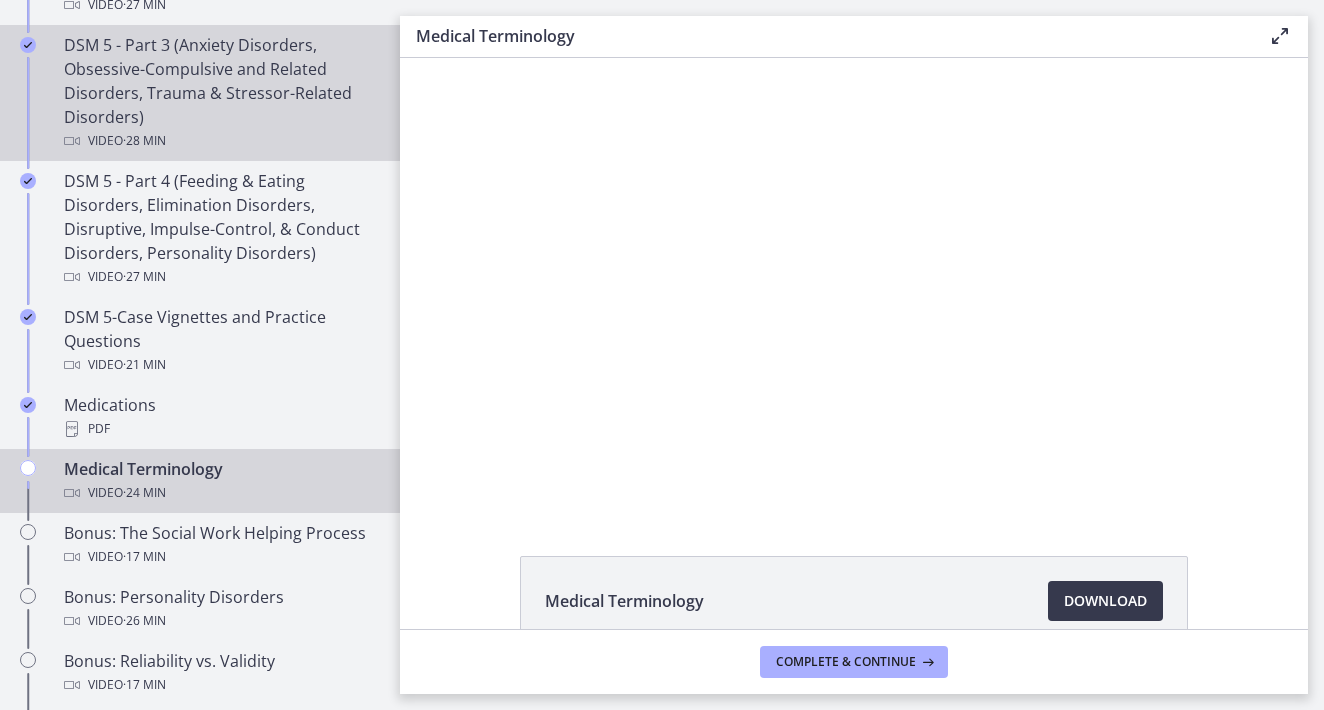 scroll, scrollTop: 1116, scrollLeft: 0, axis: vertical 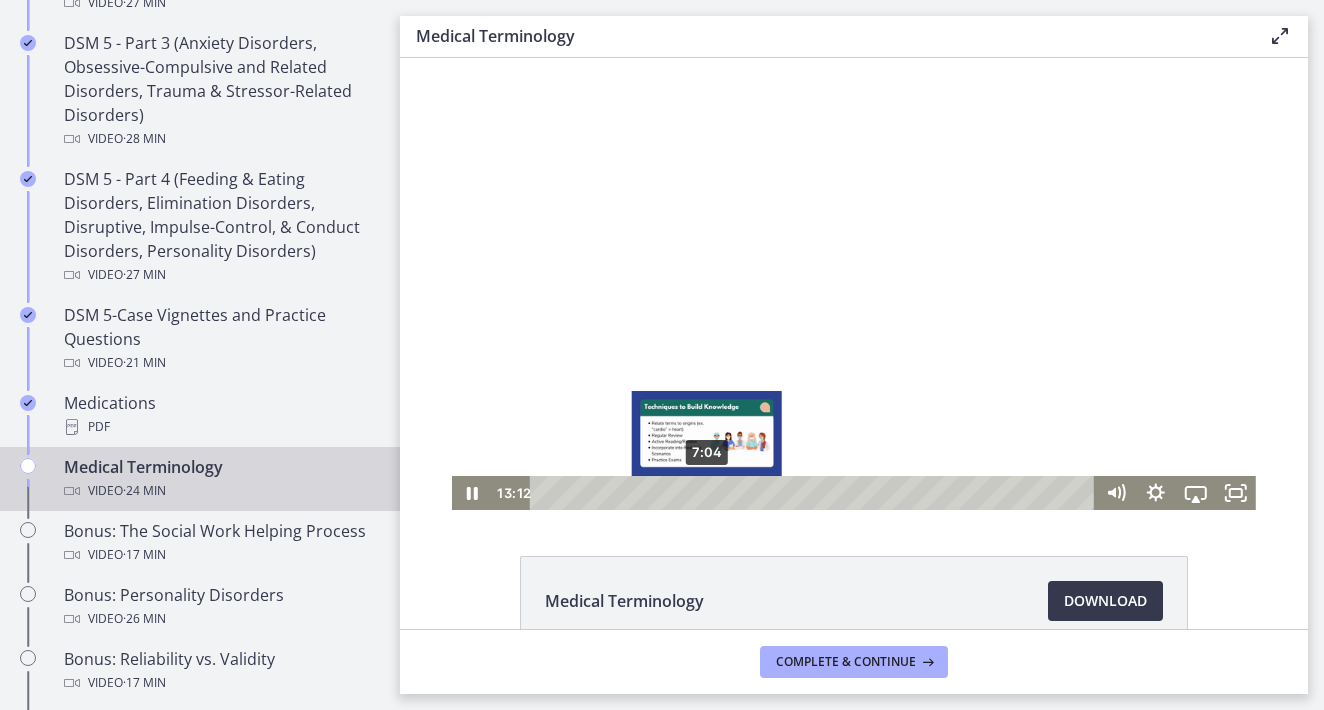 click on "7:04" at bounding box center (815, 493) 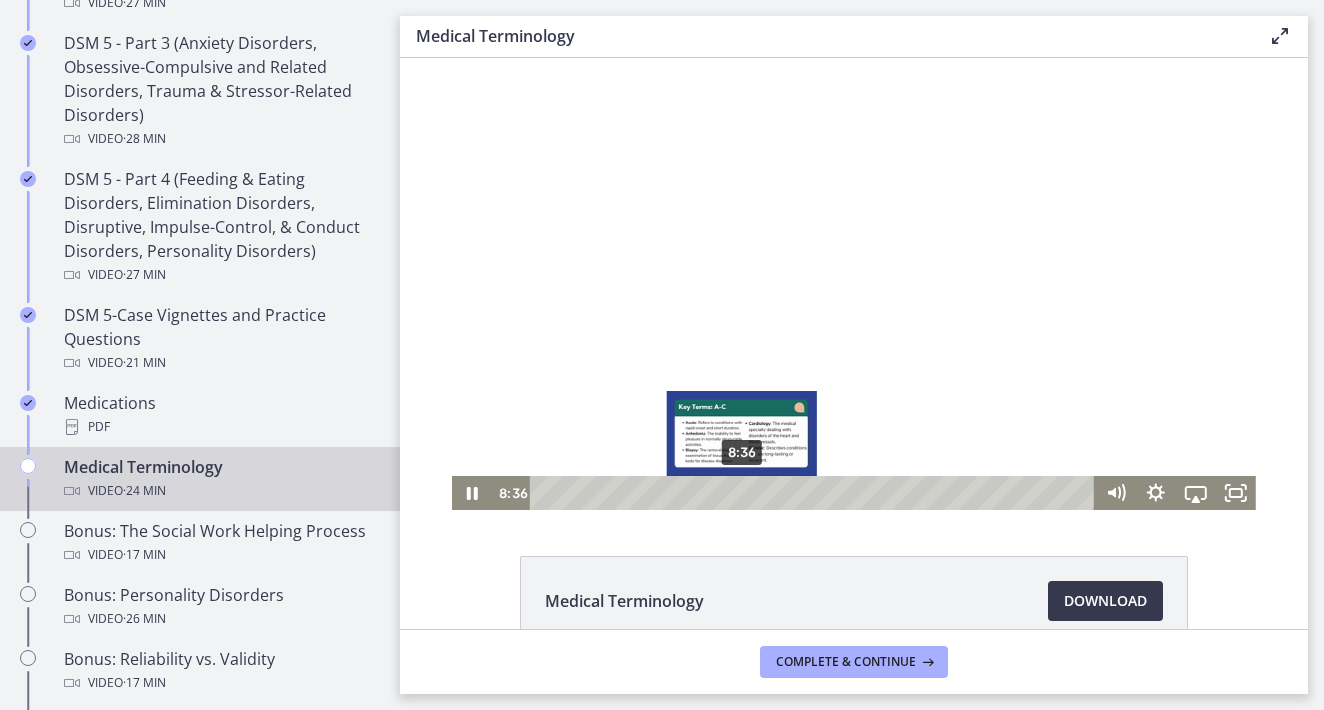 click on "8:36" at bounding box center (815, 493) 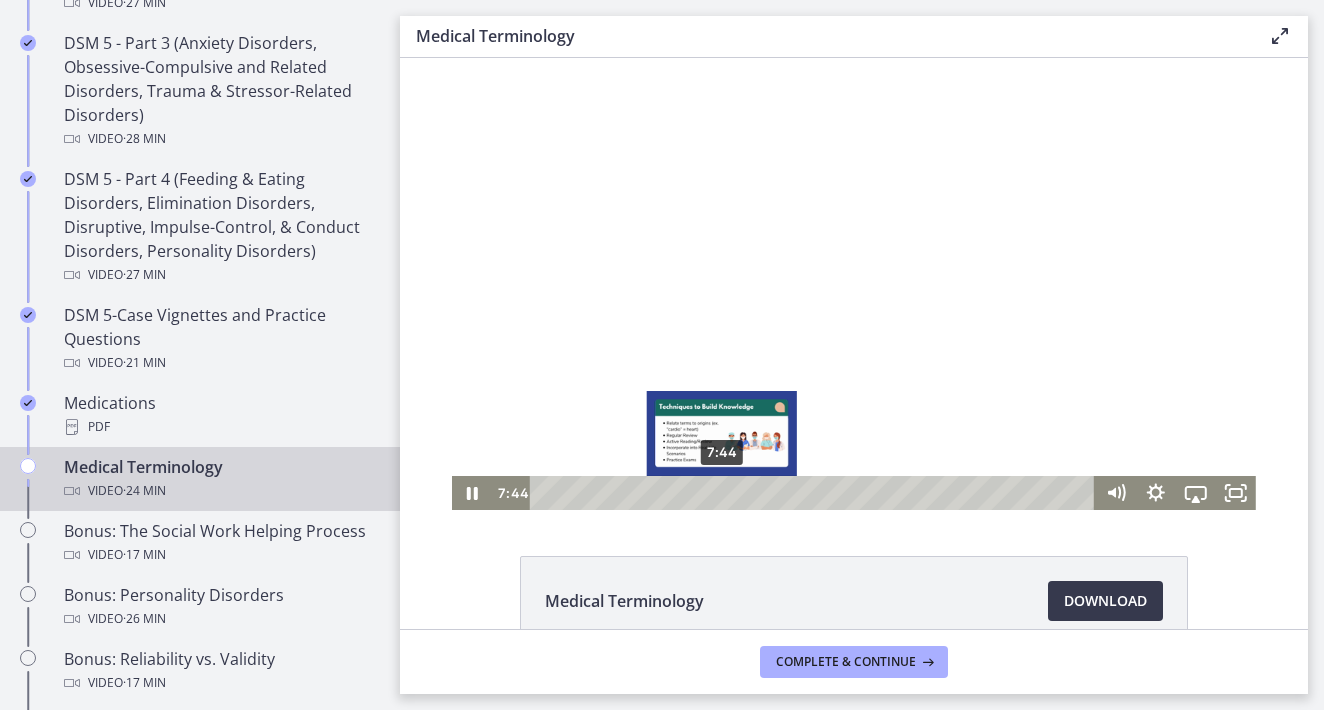 click on "7:44" at bounding box center [815, 493] 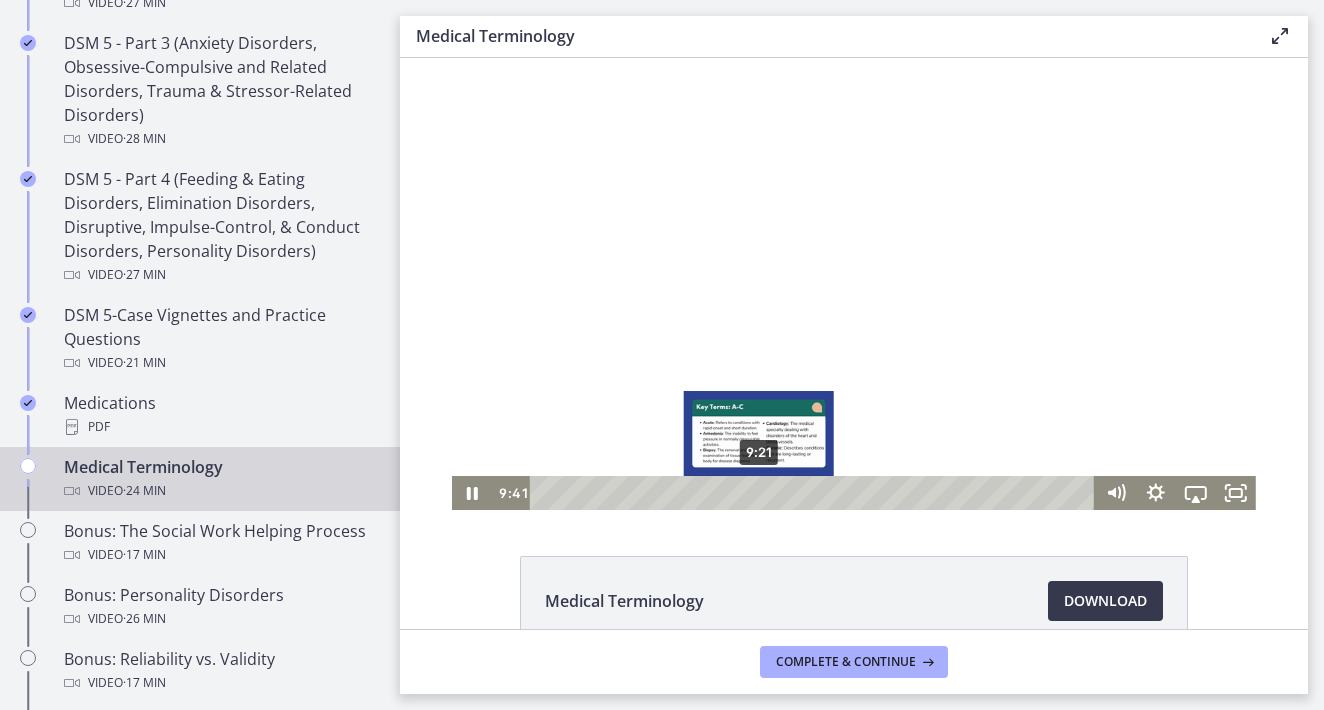 click on "9:21" at bounding box center (815, 493) 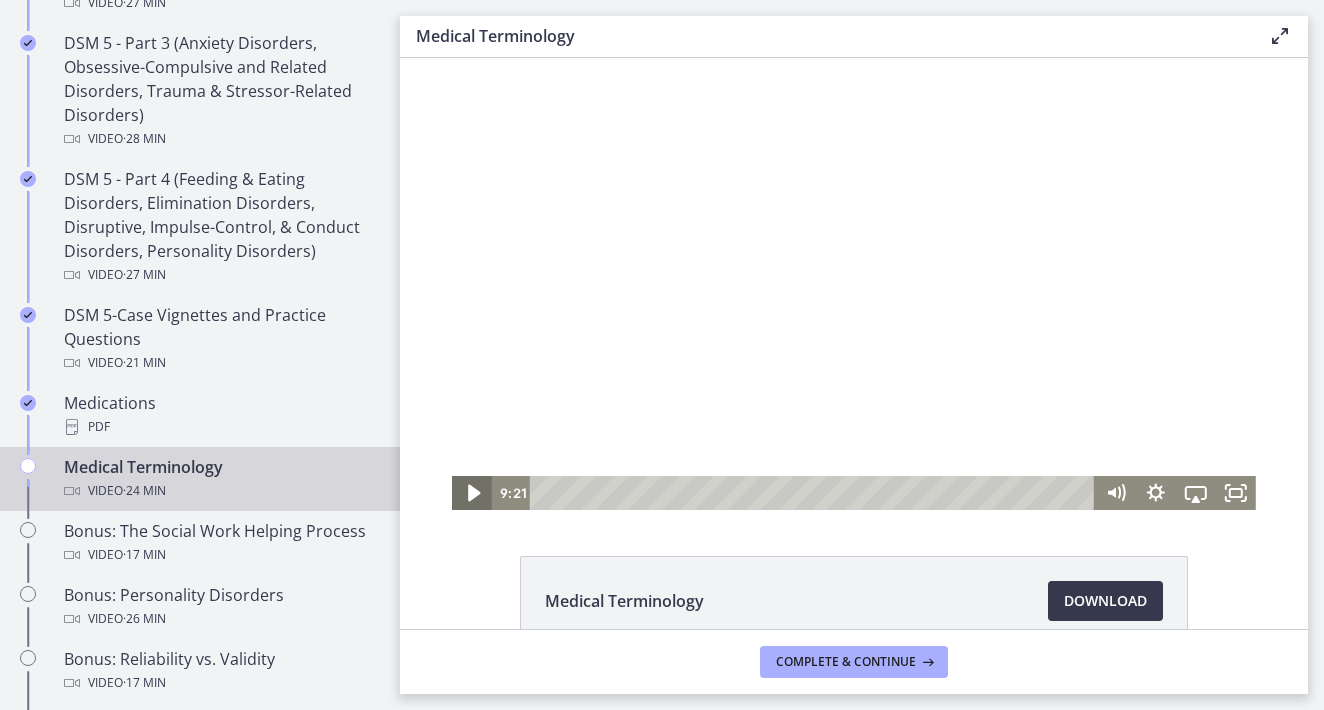 click 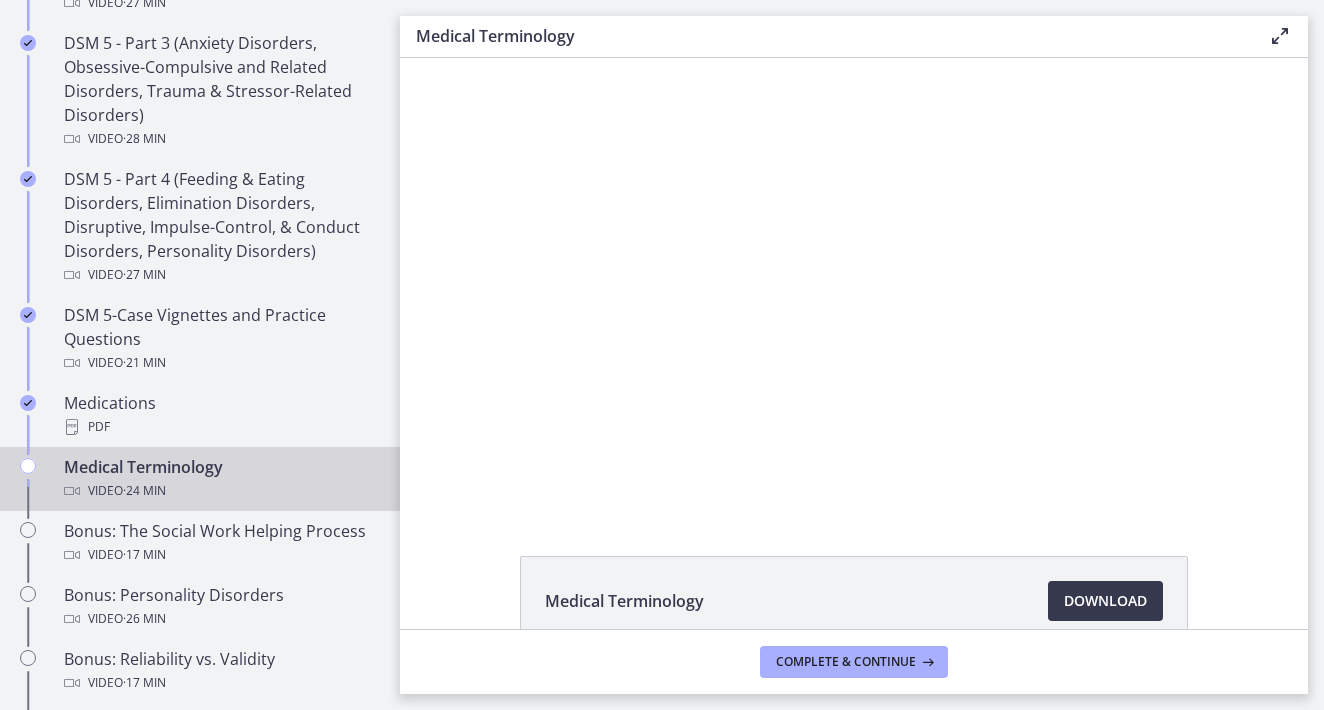 type 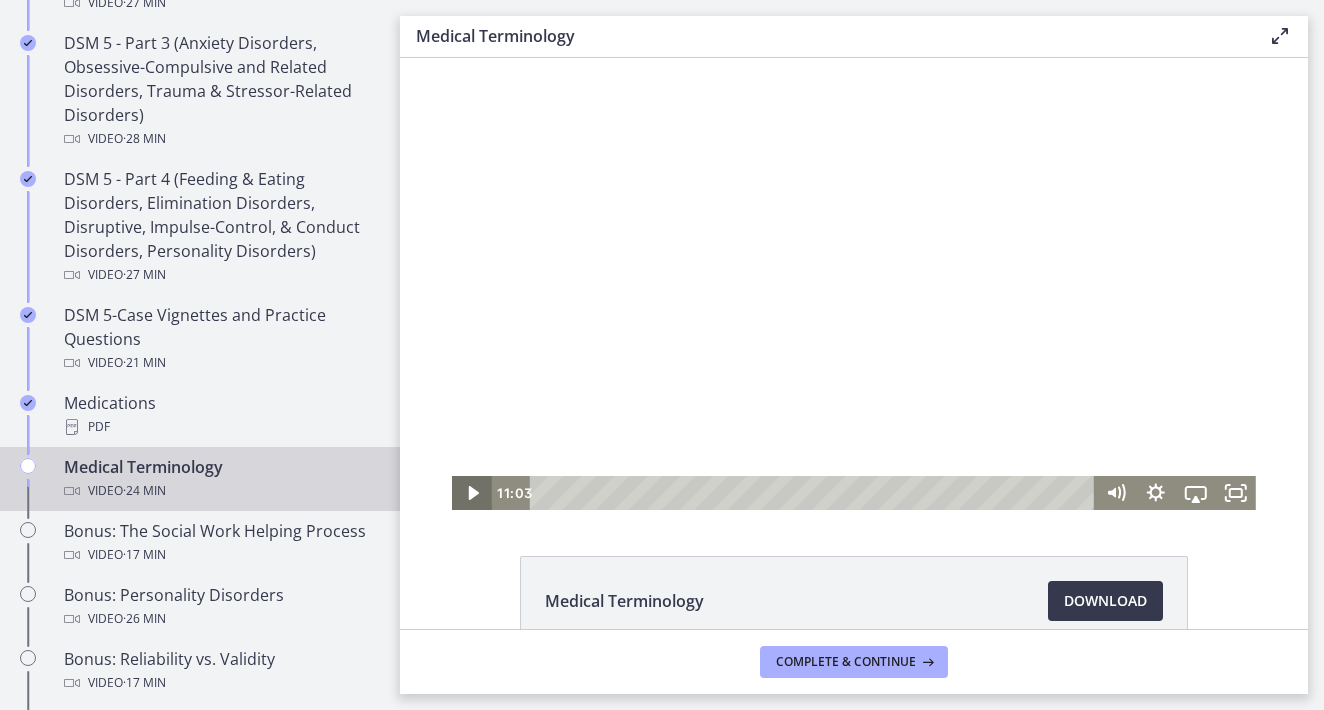 click 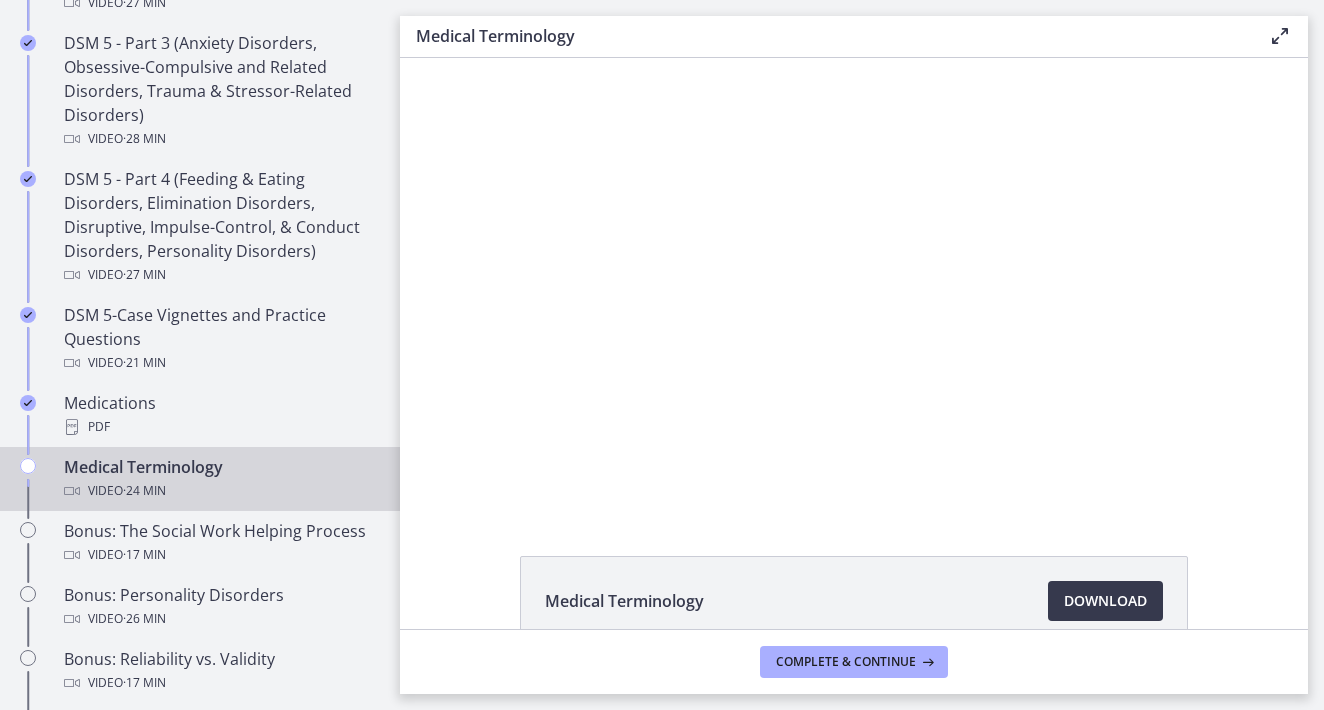 click at bounding box center [472, 493] 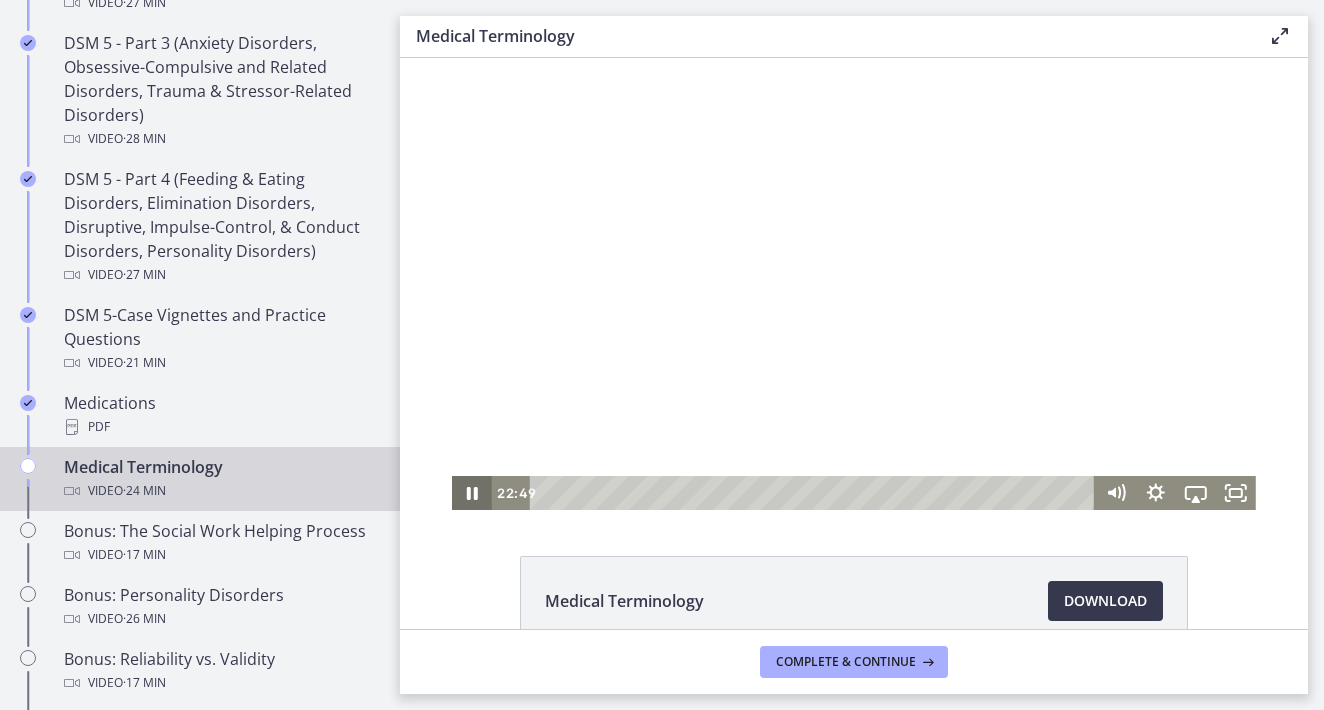 click 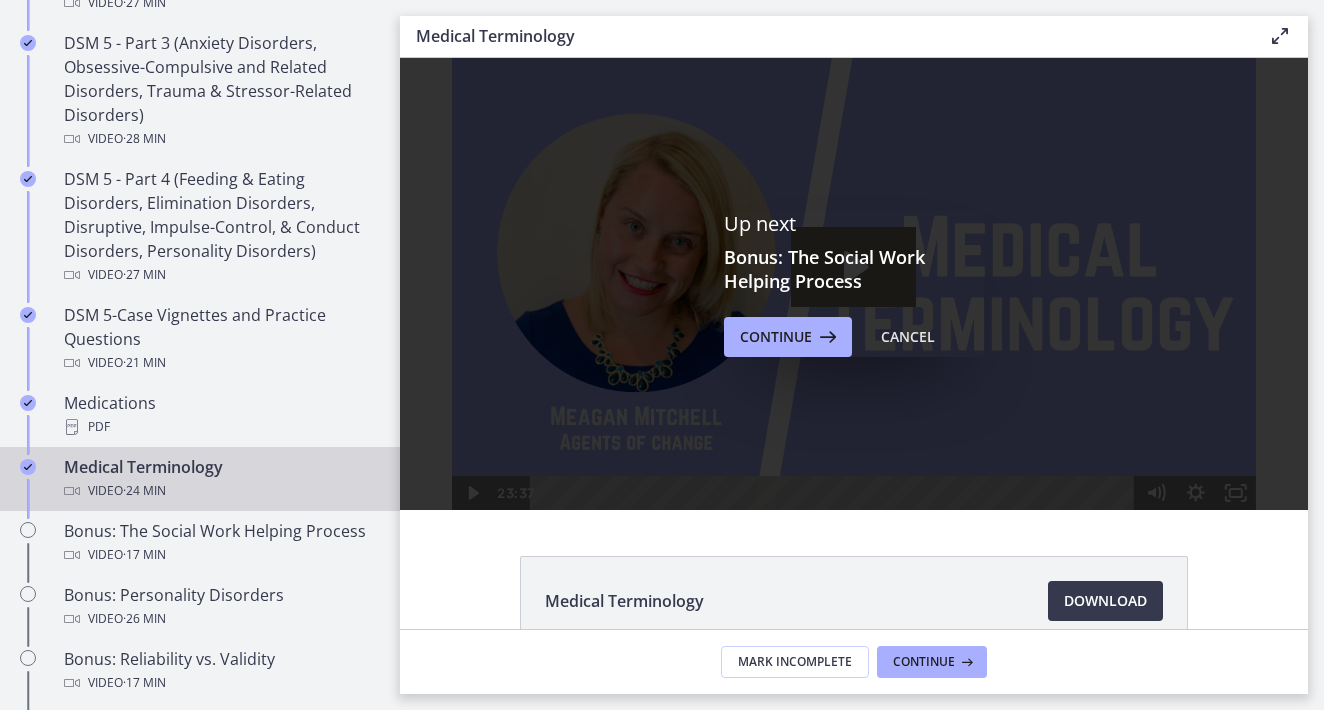 scroll, scrollTop: 0, scrollLeft: 0, axis: both 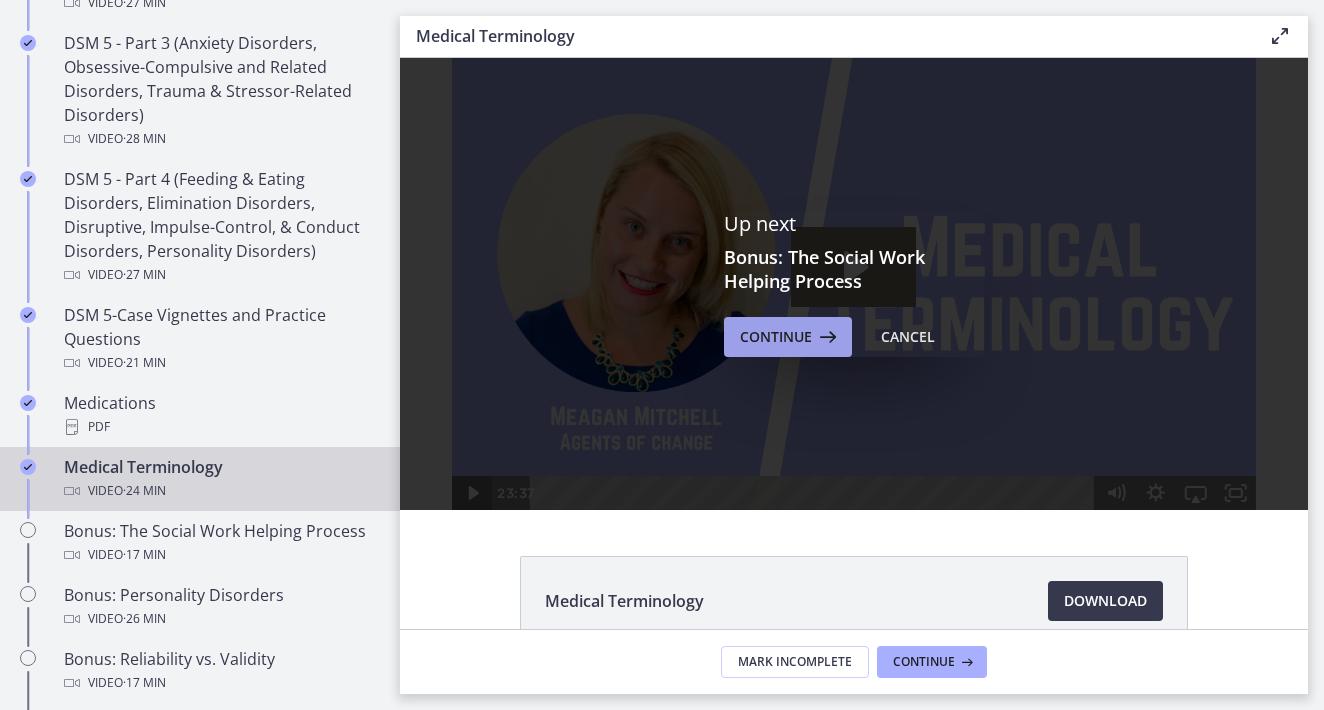 click on "Continue" at bounding box center (776, 337) 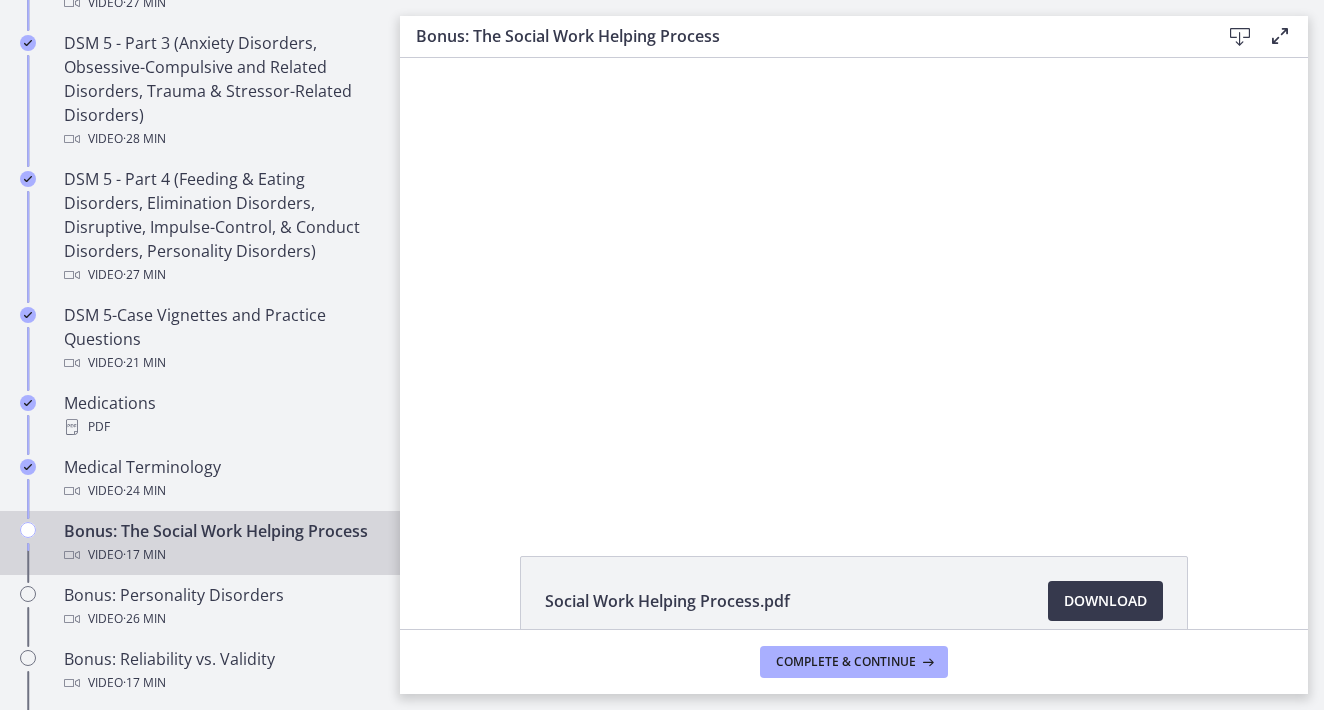 scroll, scrollTop: 0, scrollLeft: 0, axis: both 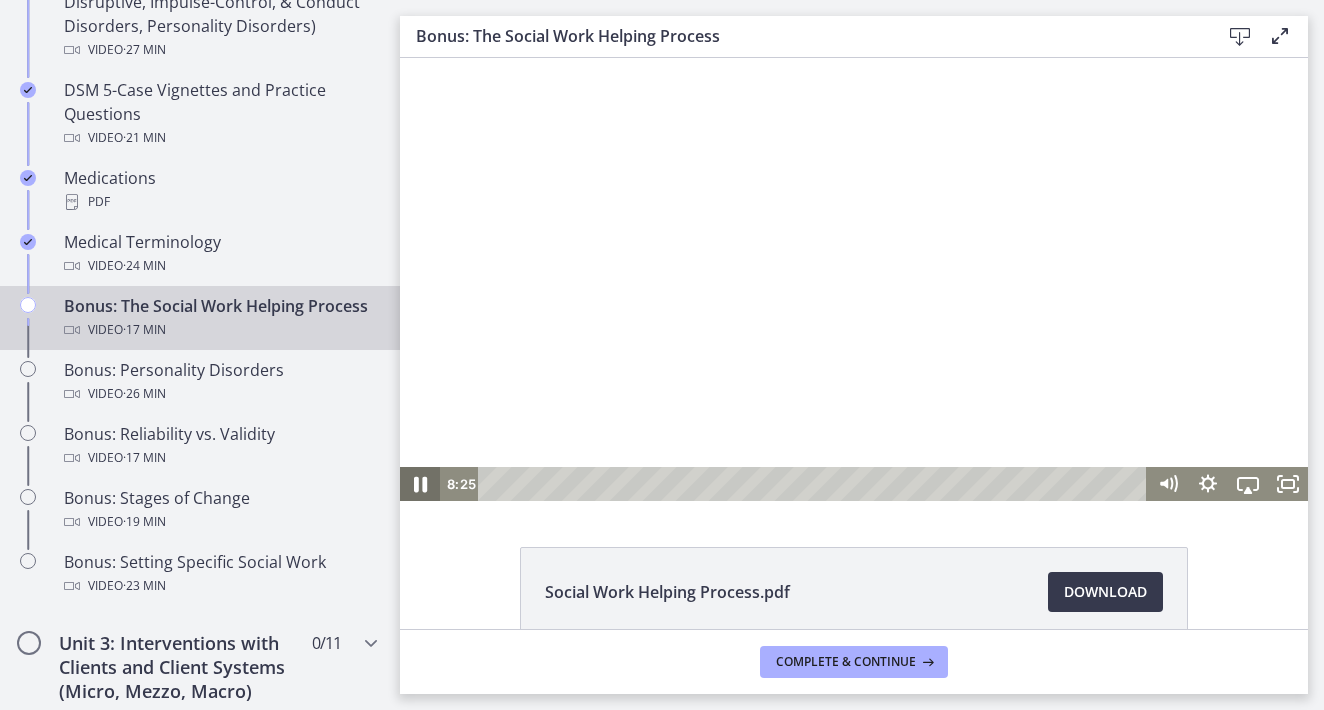 click 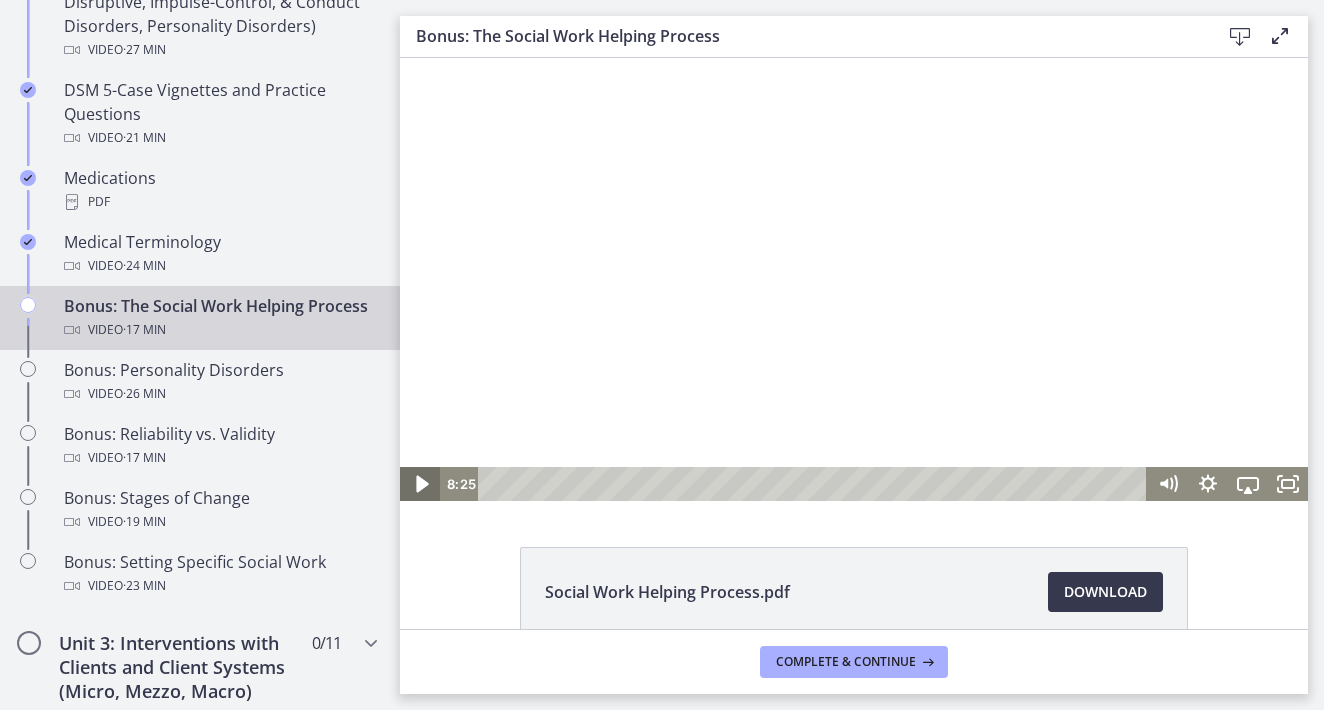 click 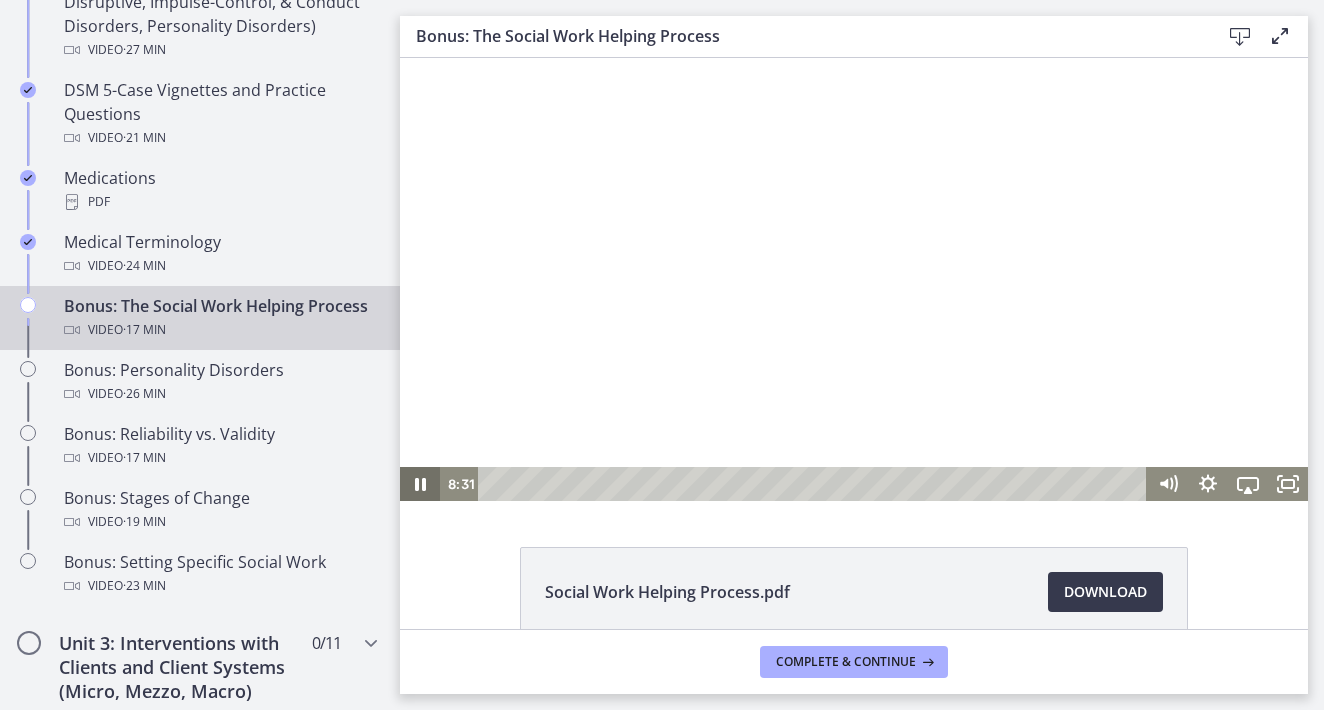 type 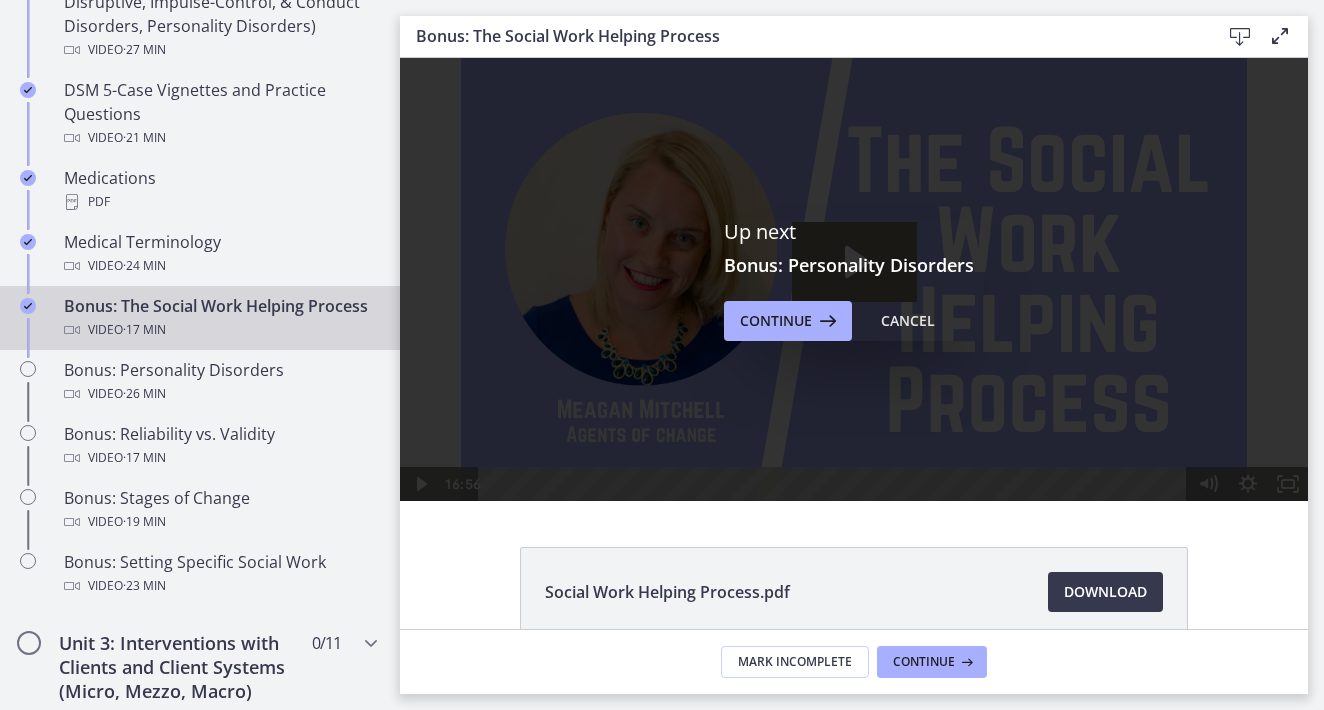 scroll, scrollTop: 0, scrollLeft: 0, axis: both 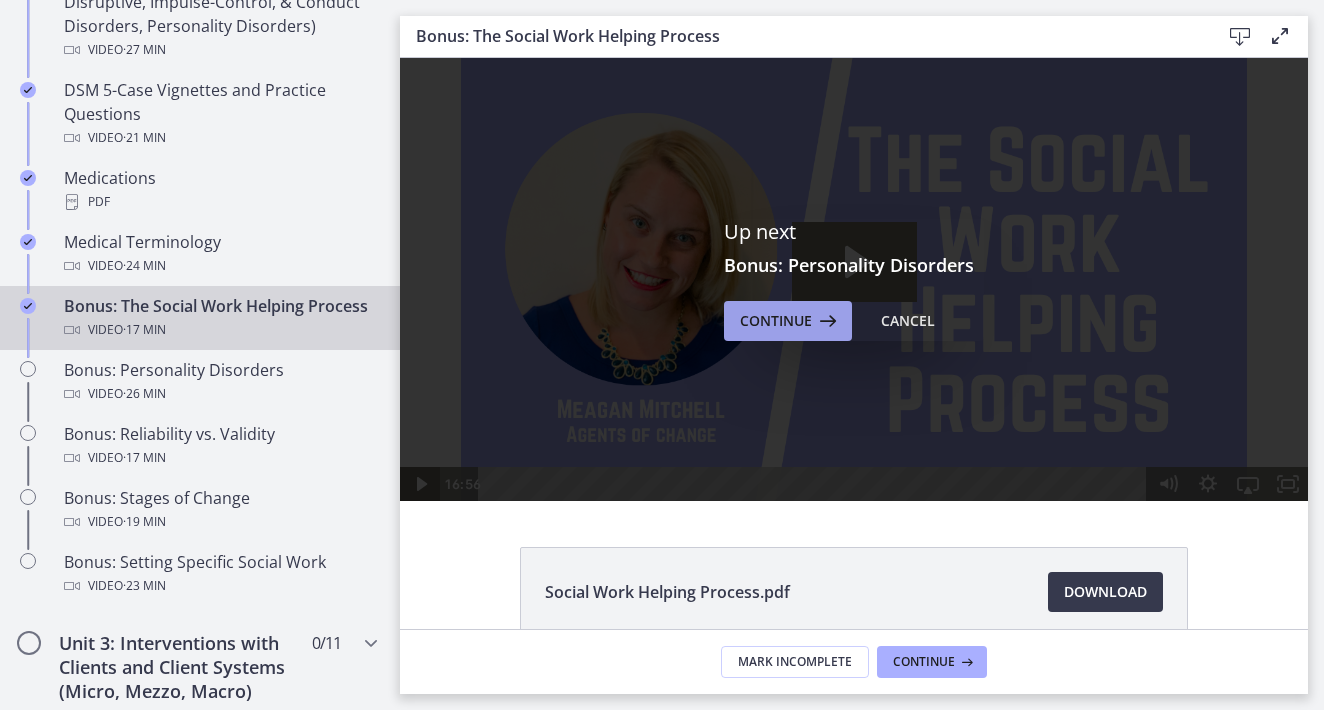 click on "Continue" at bounding box center [788, 321] 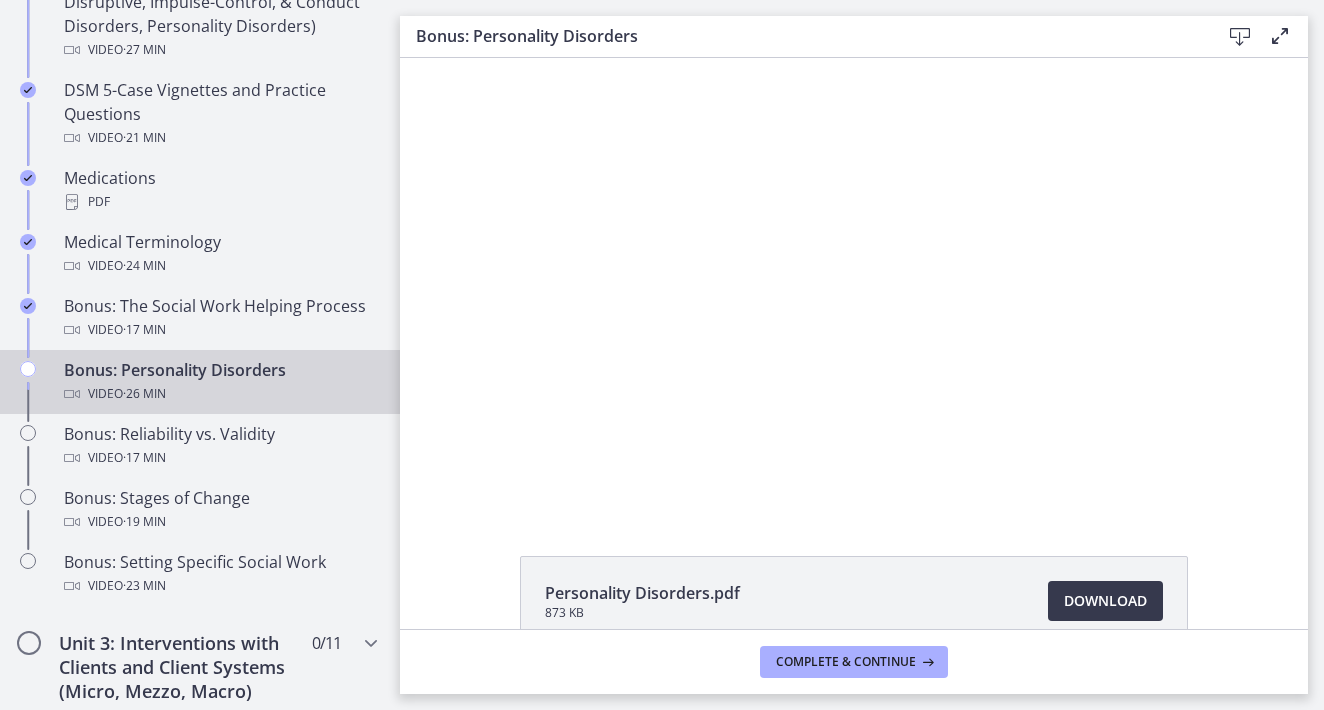 scroll, scrollTop: 0, scrollLeft: 0, axis: both 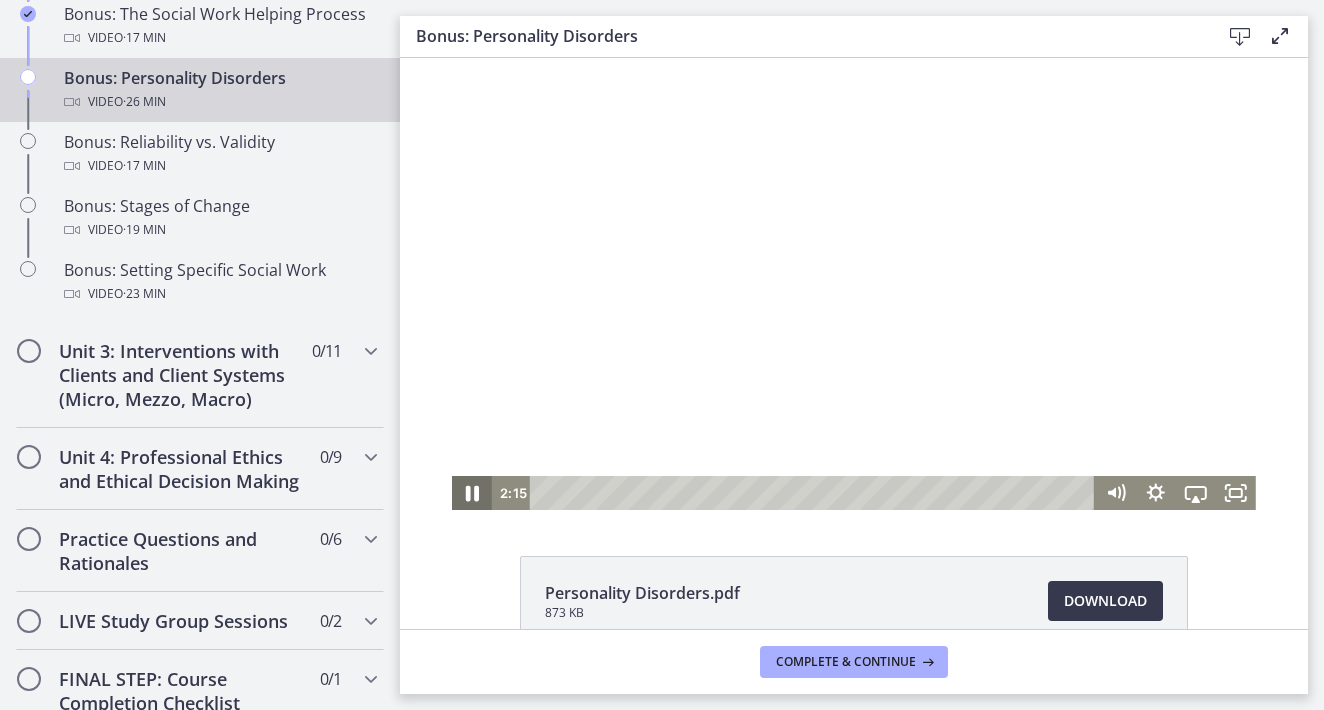 click 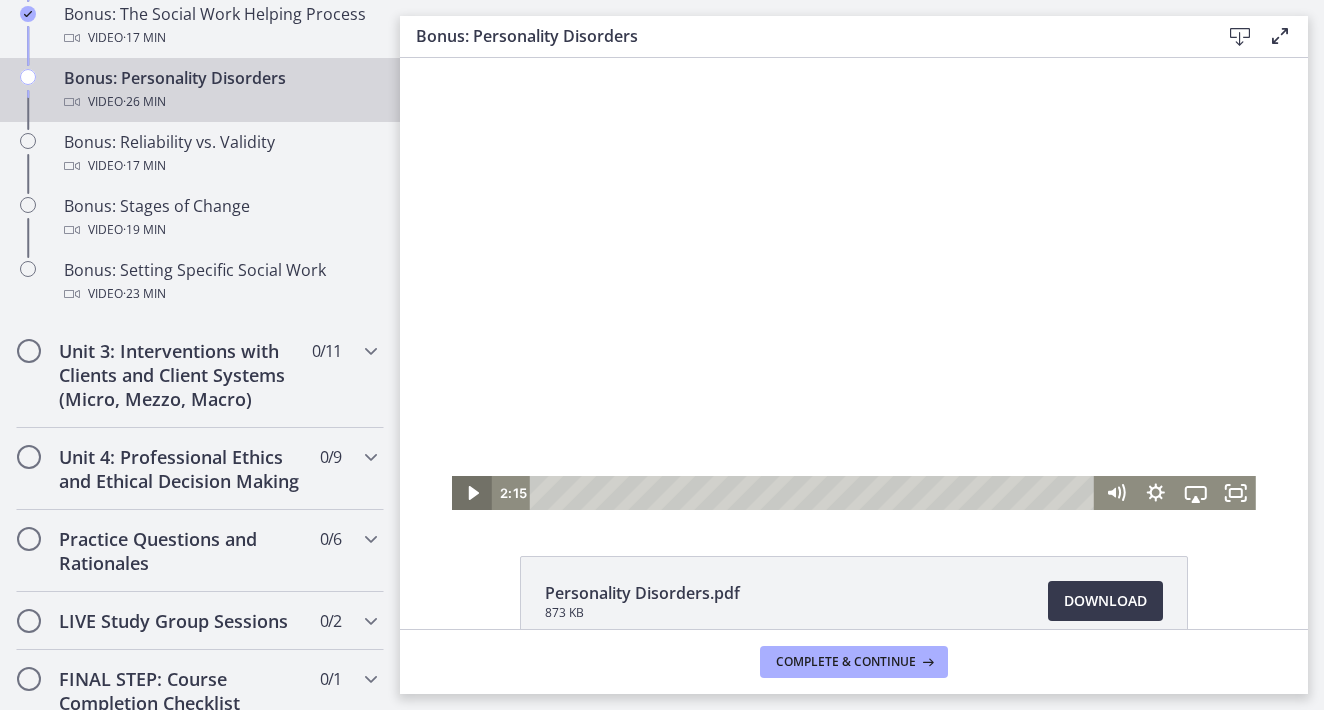 type 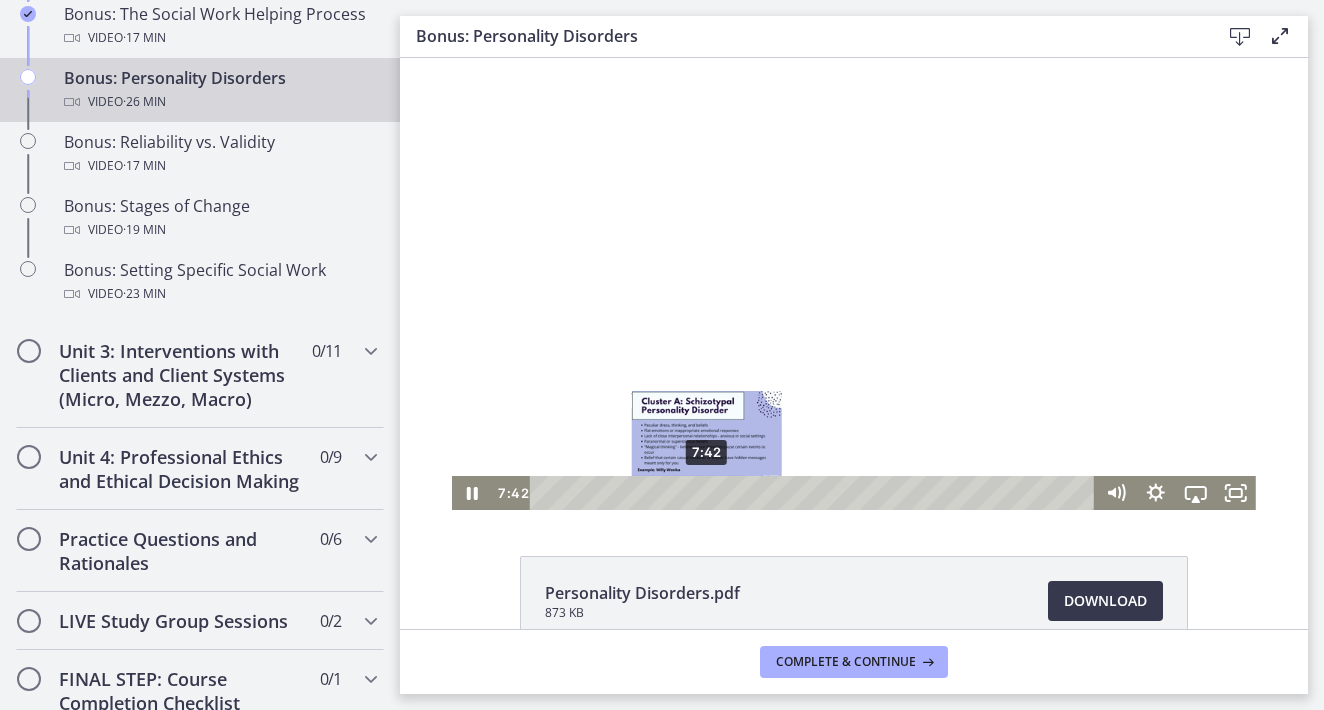 click on "7:42" at bounding box center [815, 493] 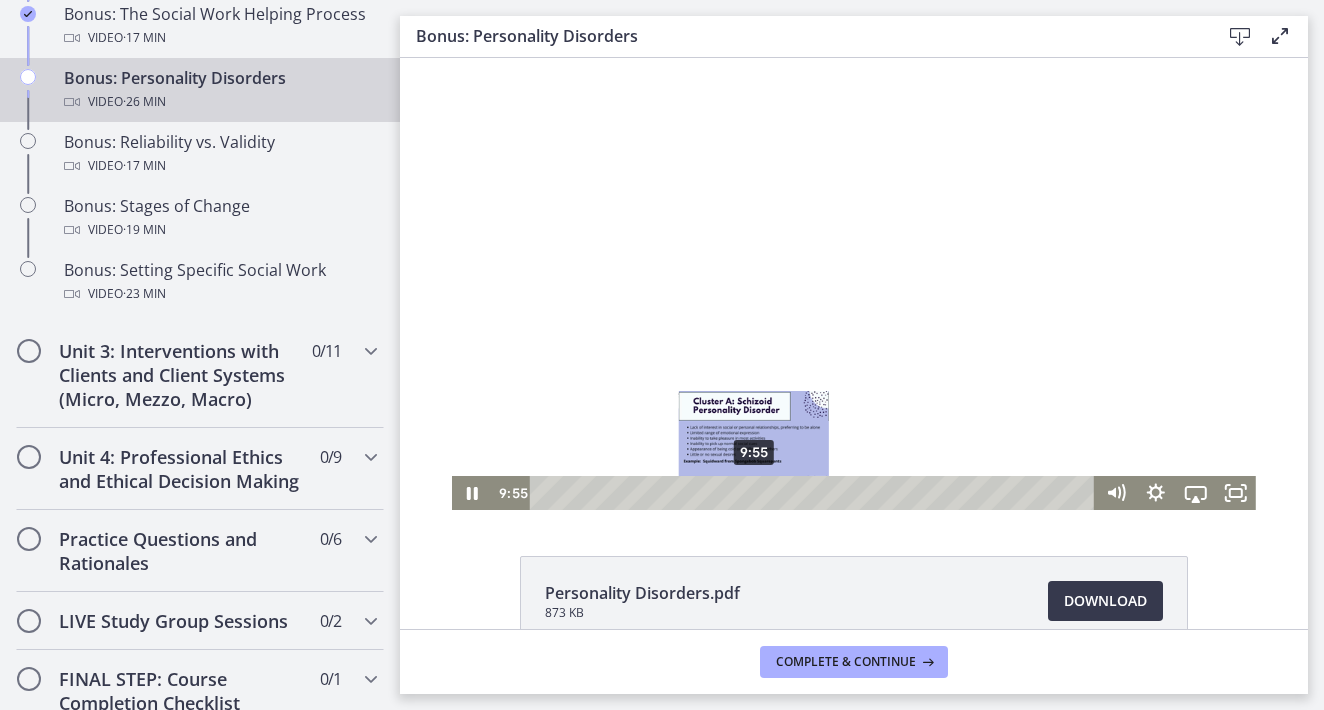 click on "9:55" at bounding box center [815, 493] 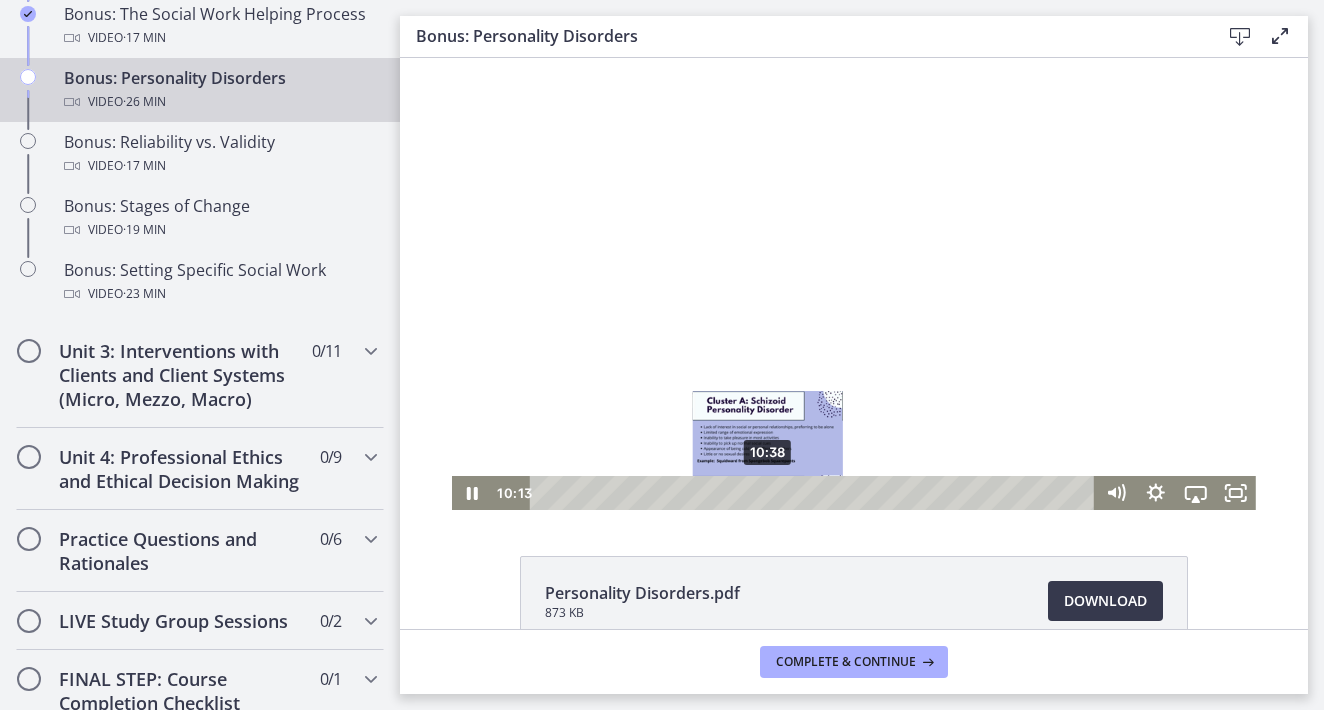 click on "10:38" at bounding box center [815, 493] 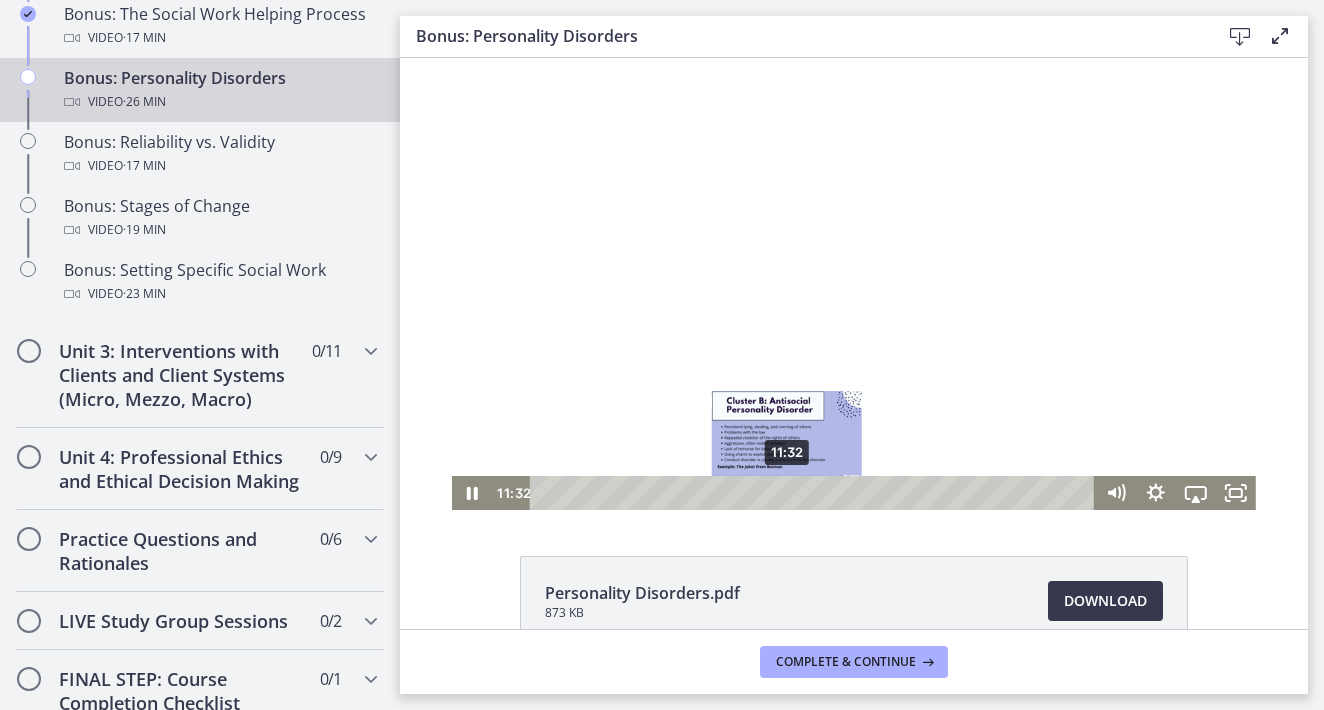 click on "11:32" at bounding box center [815, 493] 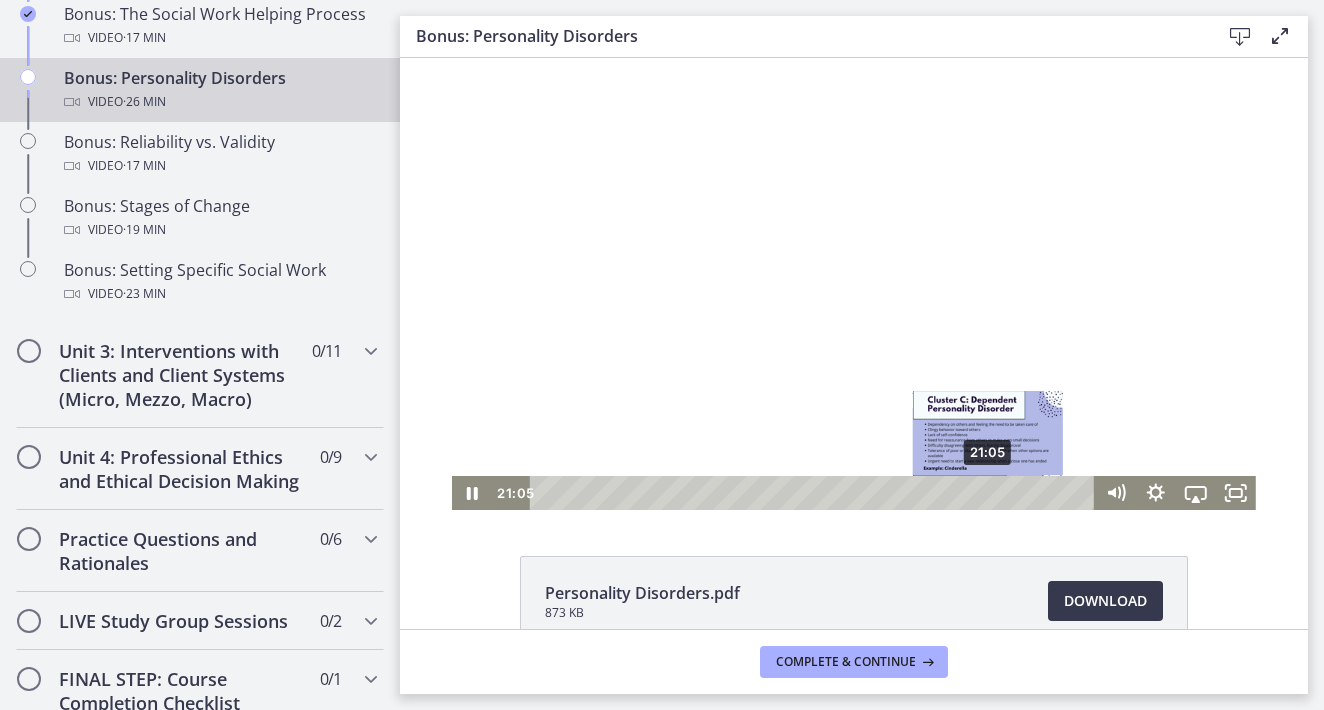click on "21:05" at bounding box center (815, 493) 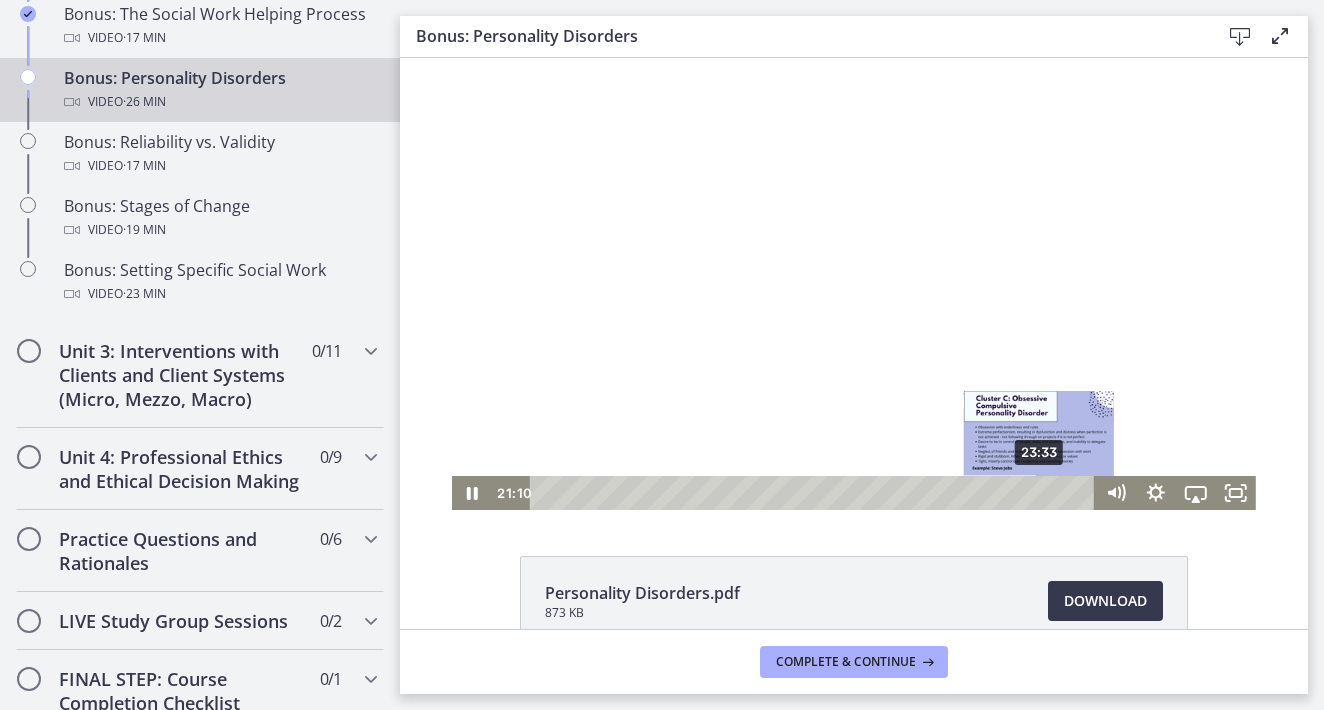 click on "23:33" at bounding box center [815, 493] 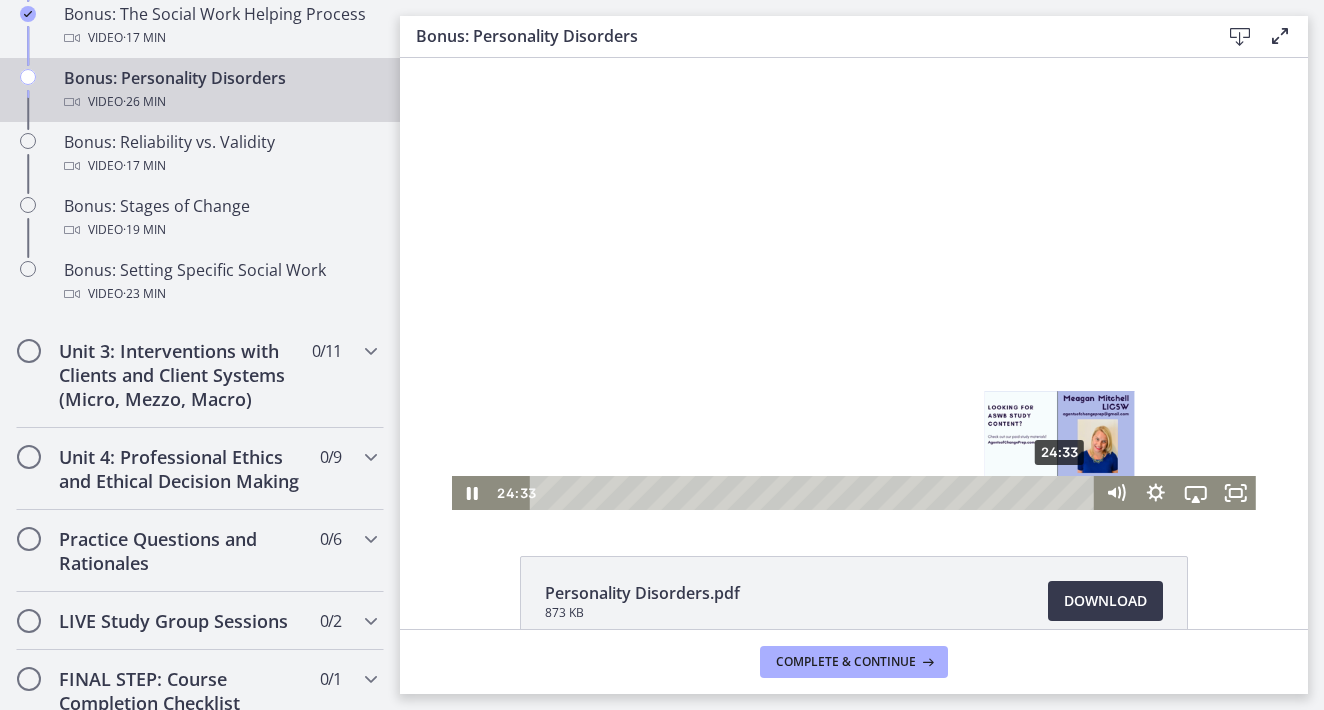 click on "24:33" at bounding box center (815, 493) 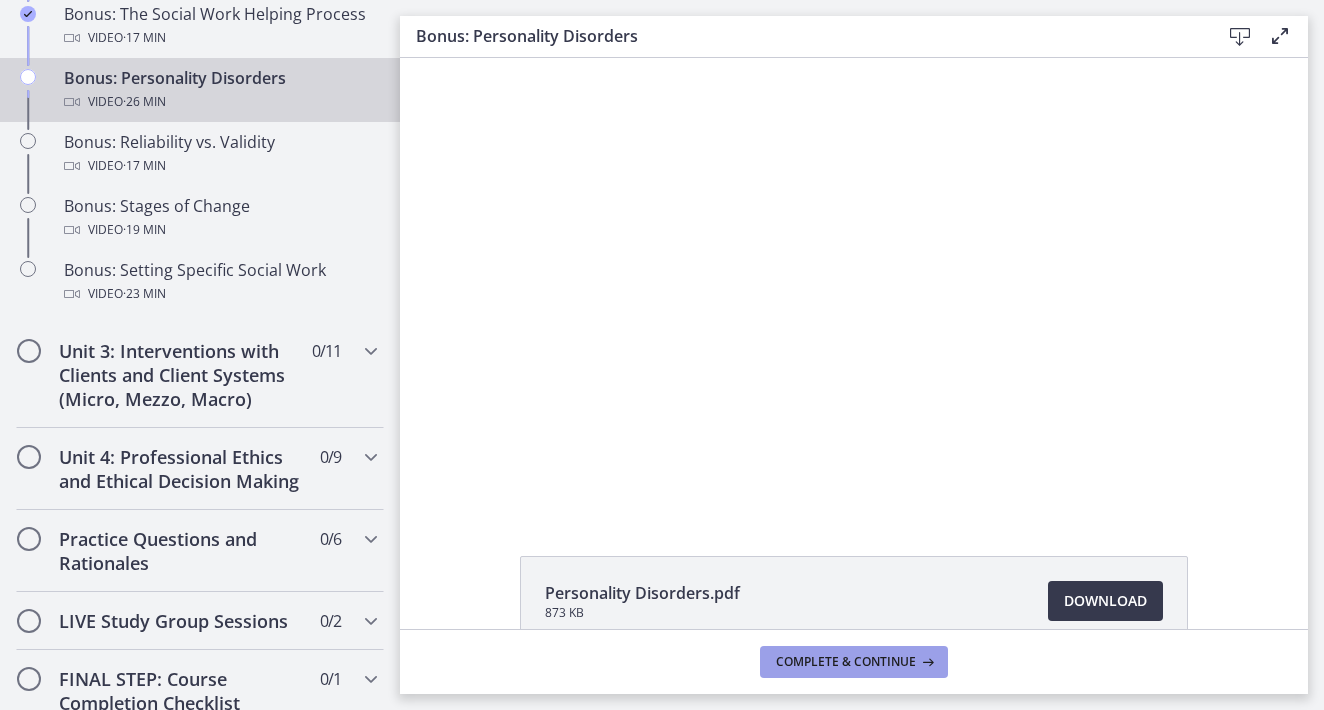 click on "Complete & continue" at bounding box center (846, 662) 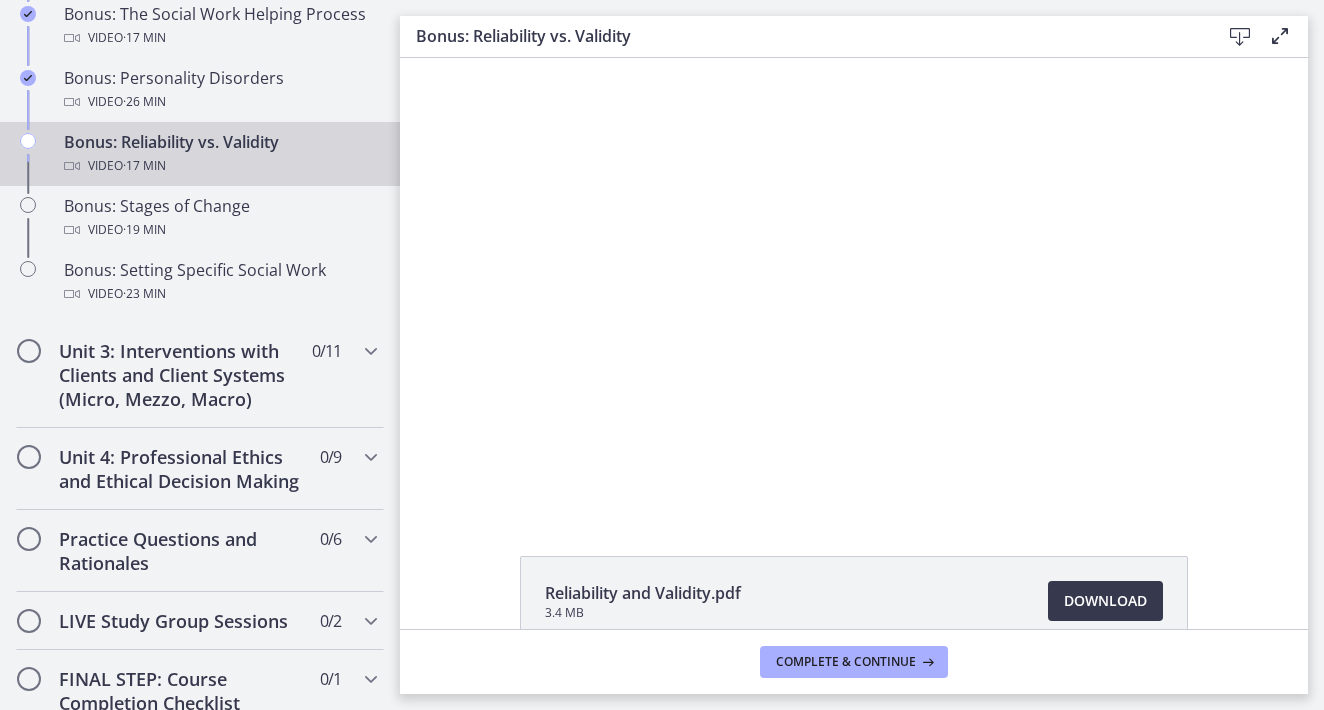 scroll, scrollTop: 0, scrollLeft: 0, axis: both 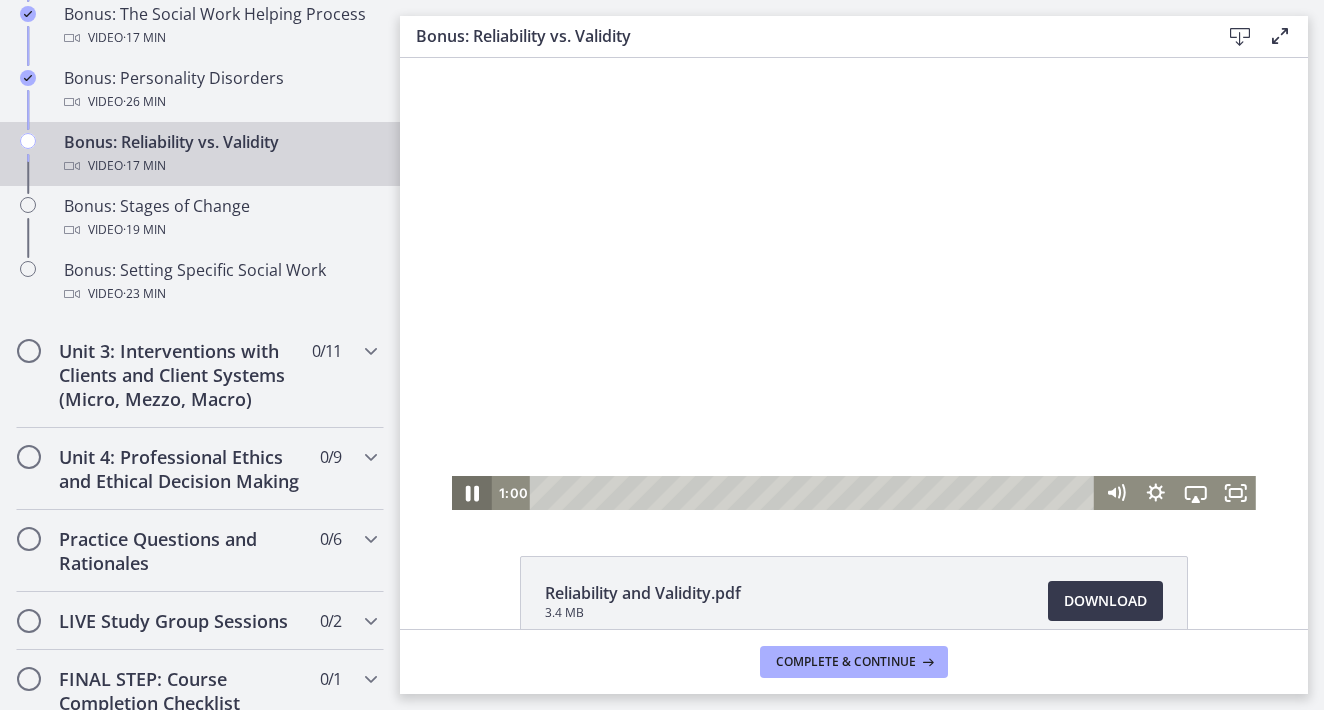click 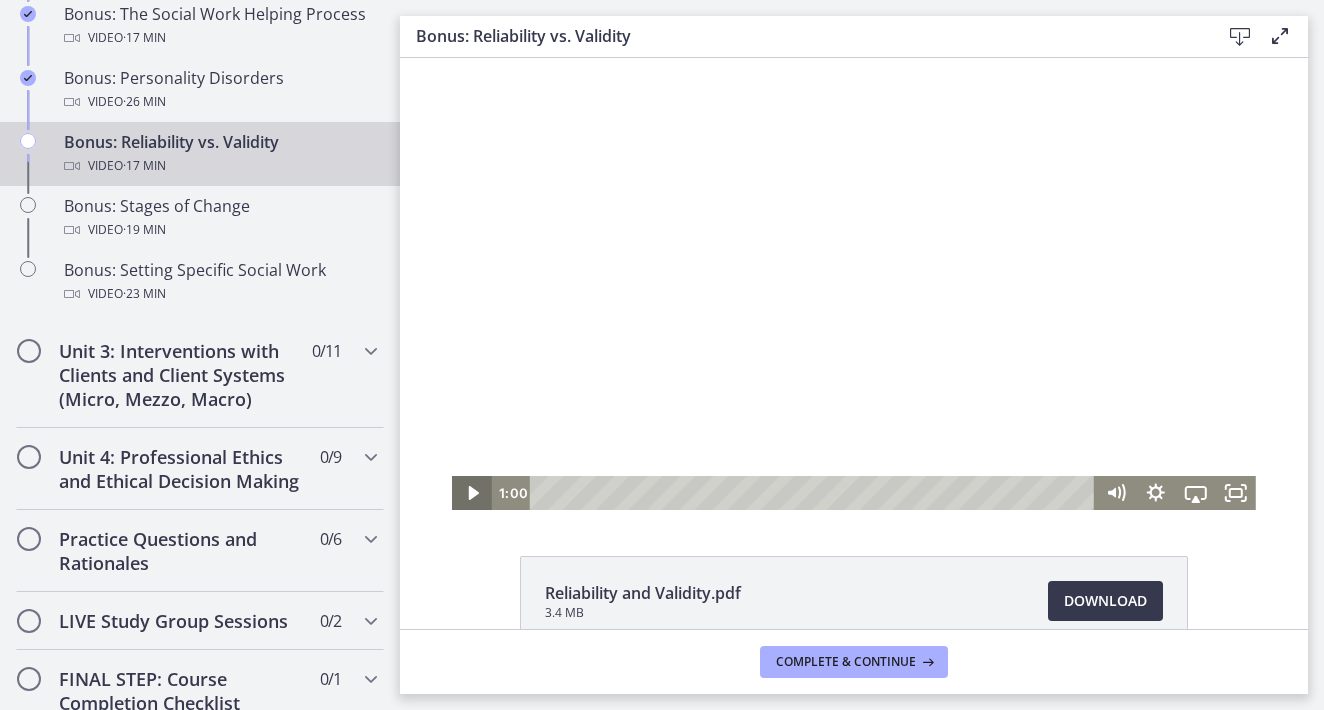 click 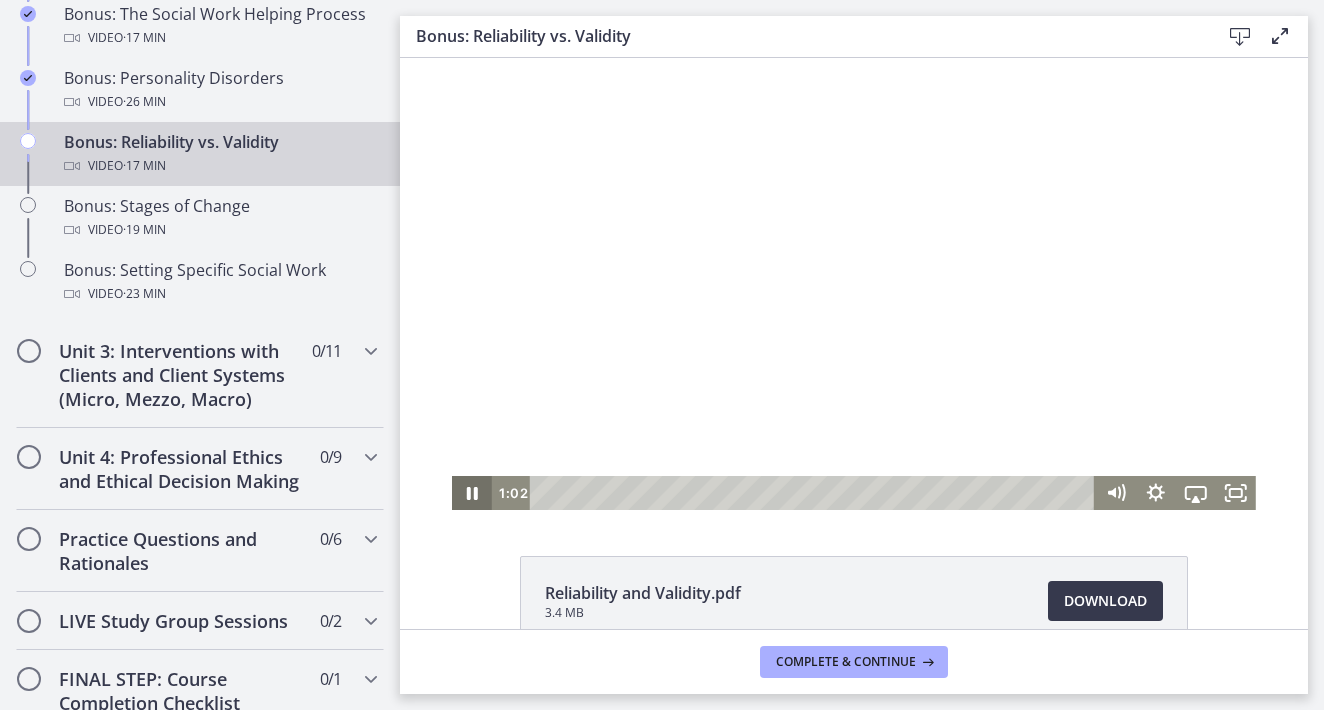 click 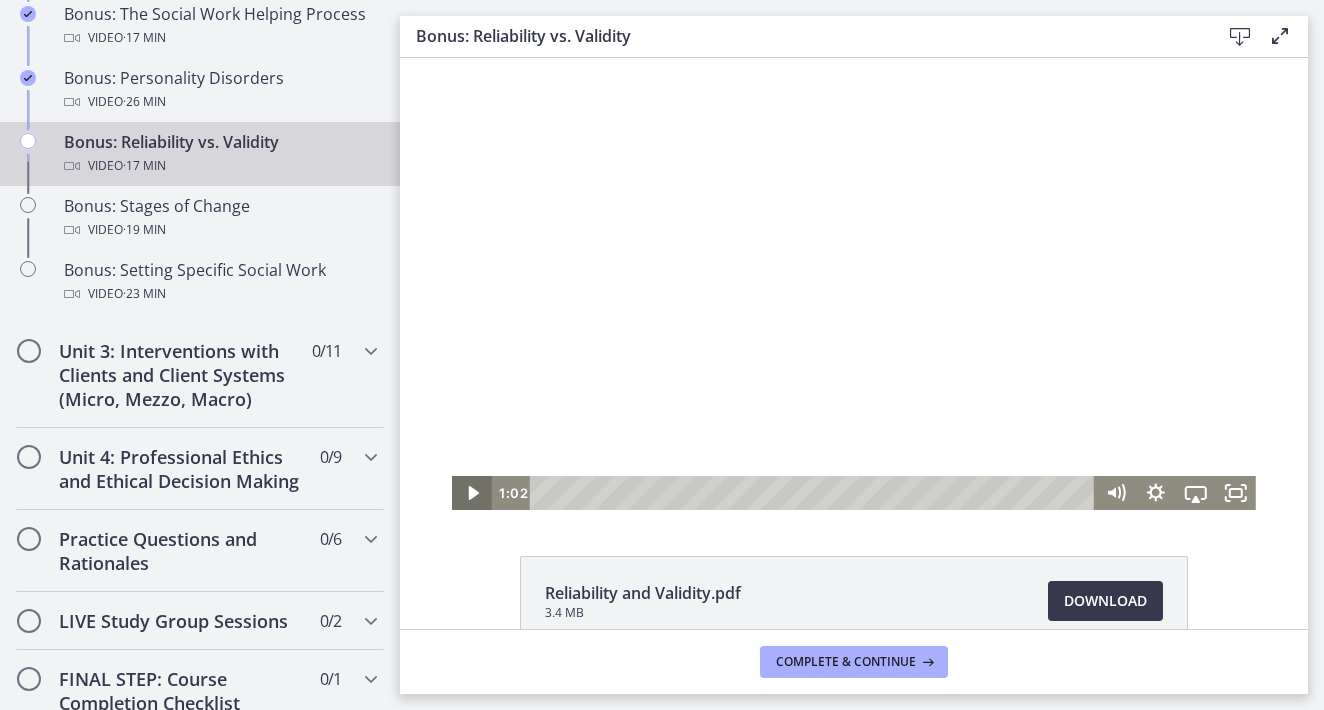 type 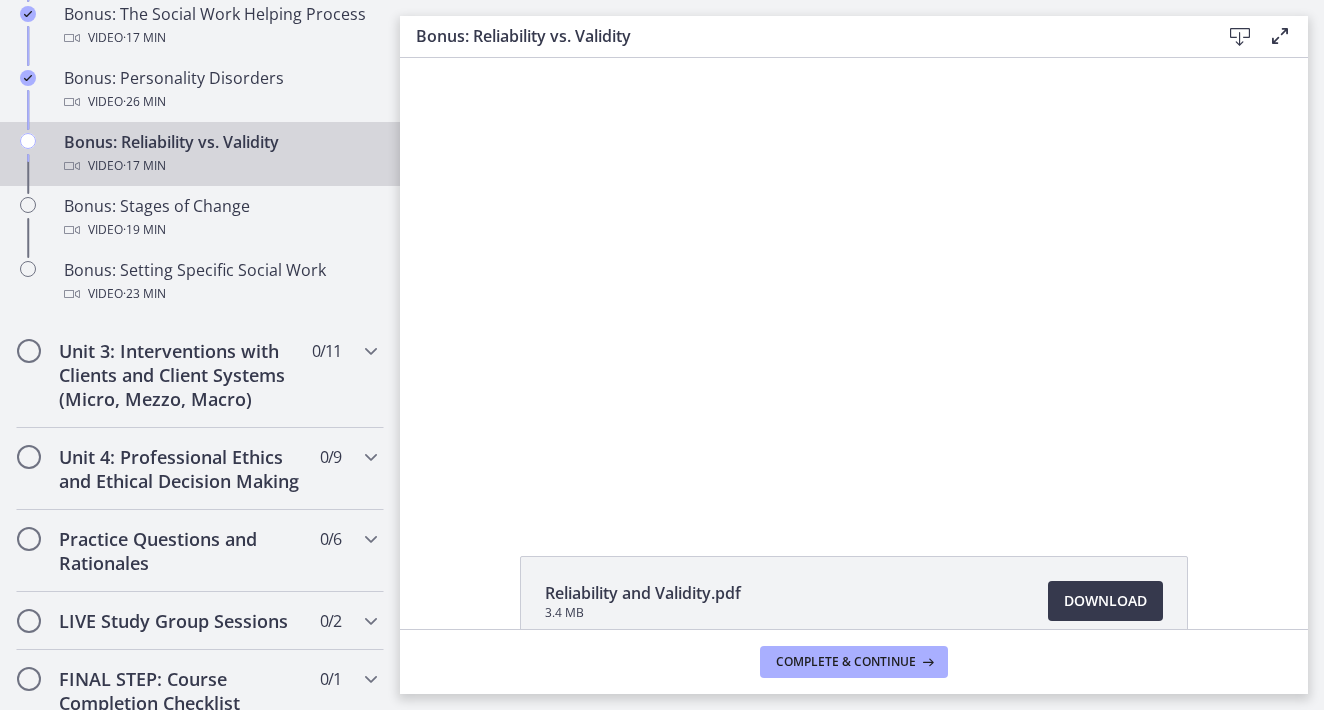 click at bounding box center [472, 493] 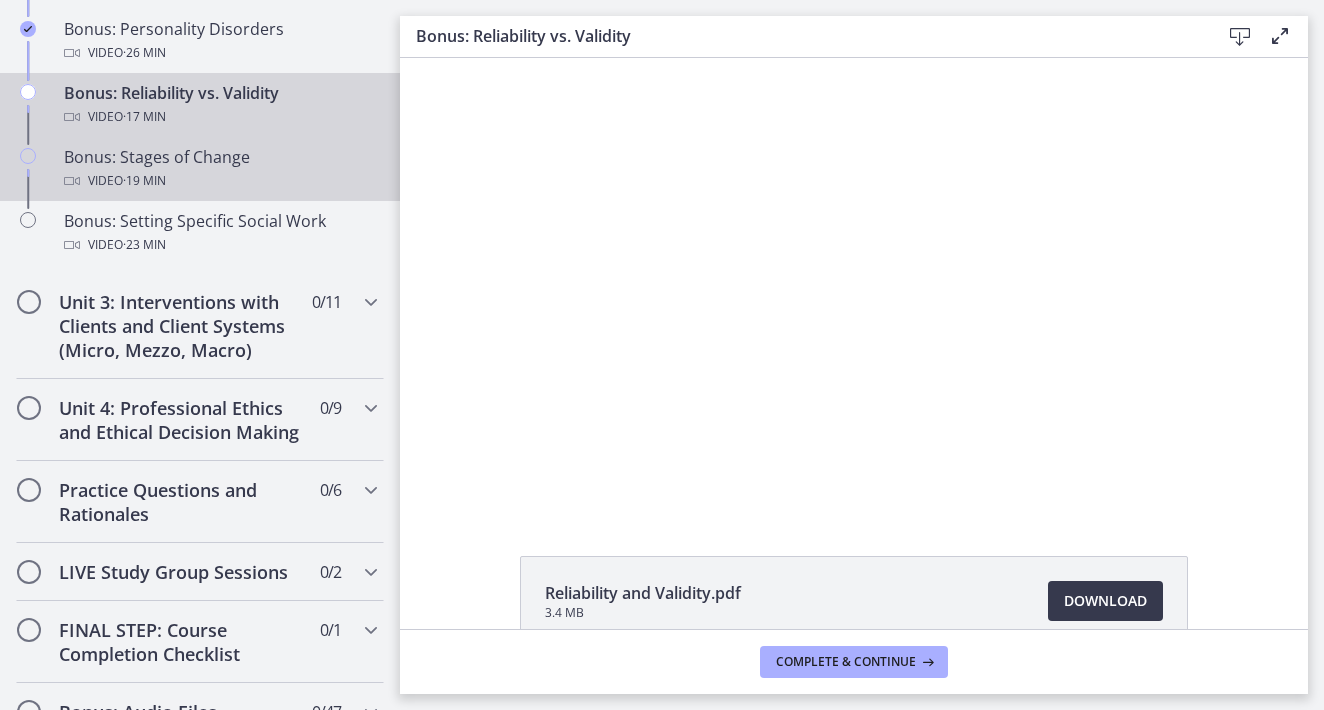 scroll, scrollTop: 1700, scrollLeft: 0, axis: vertical 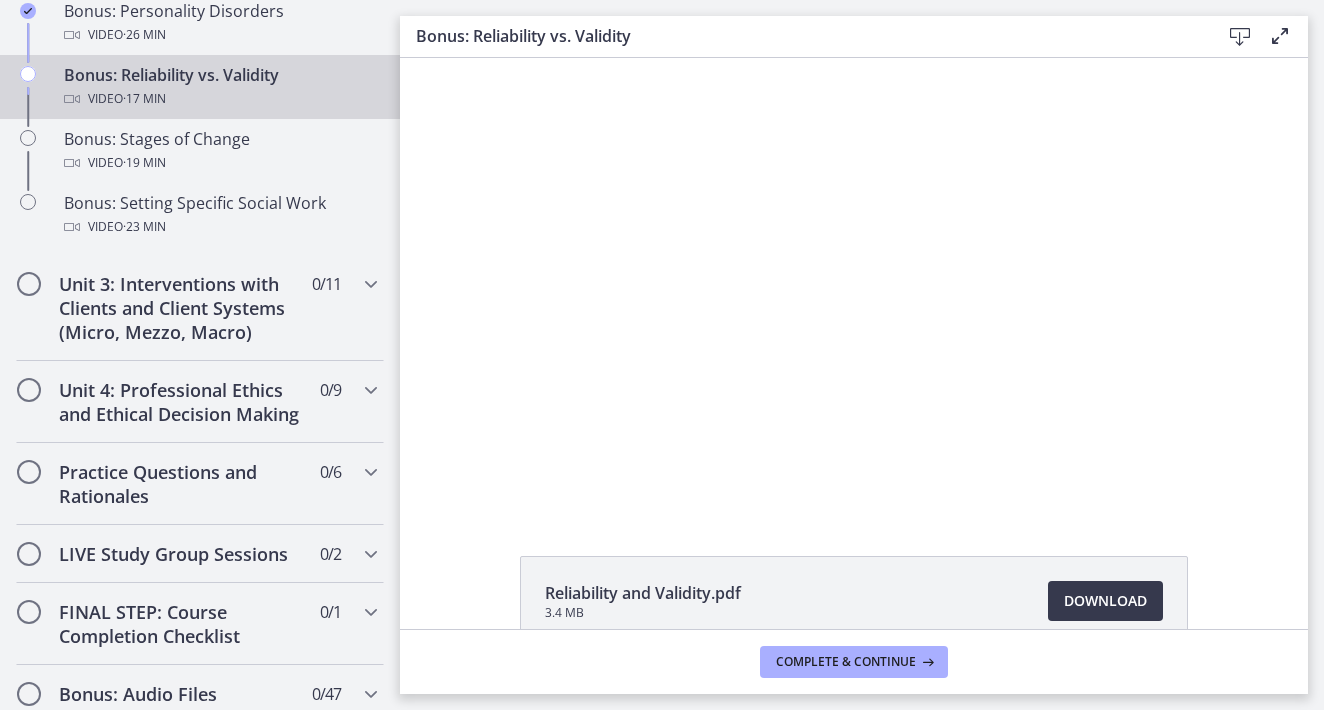 click at bounding box center (472, 493) 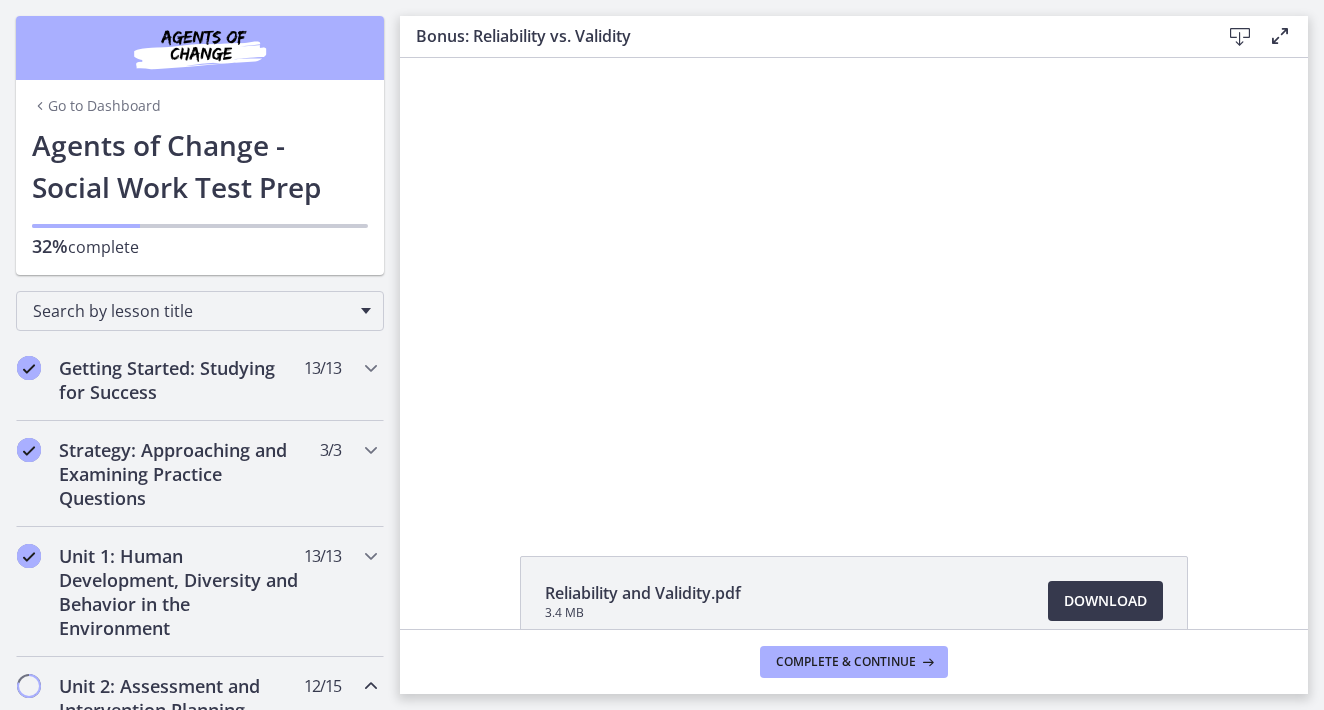 scroll, scrollTop: 0, scrollLeft: 0, axis: both 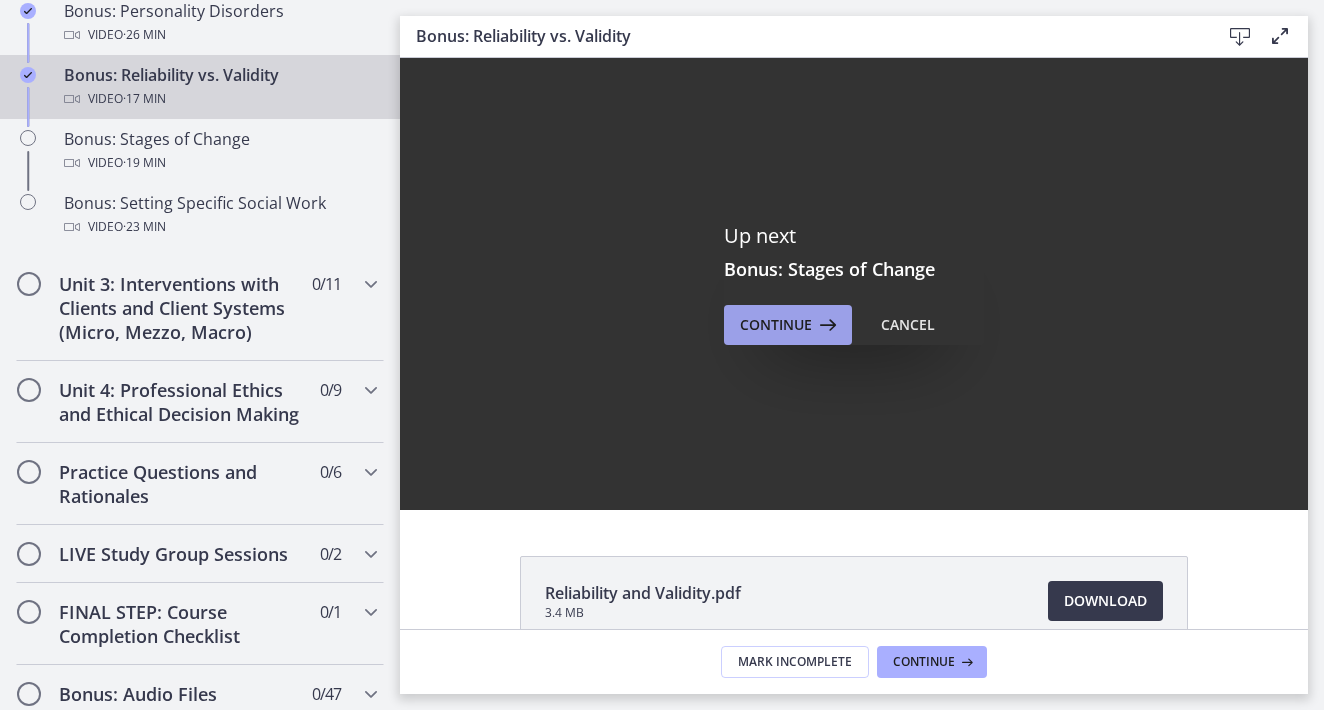 click on "Continue" at bounding box center (776, 325) 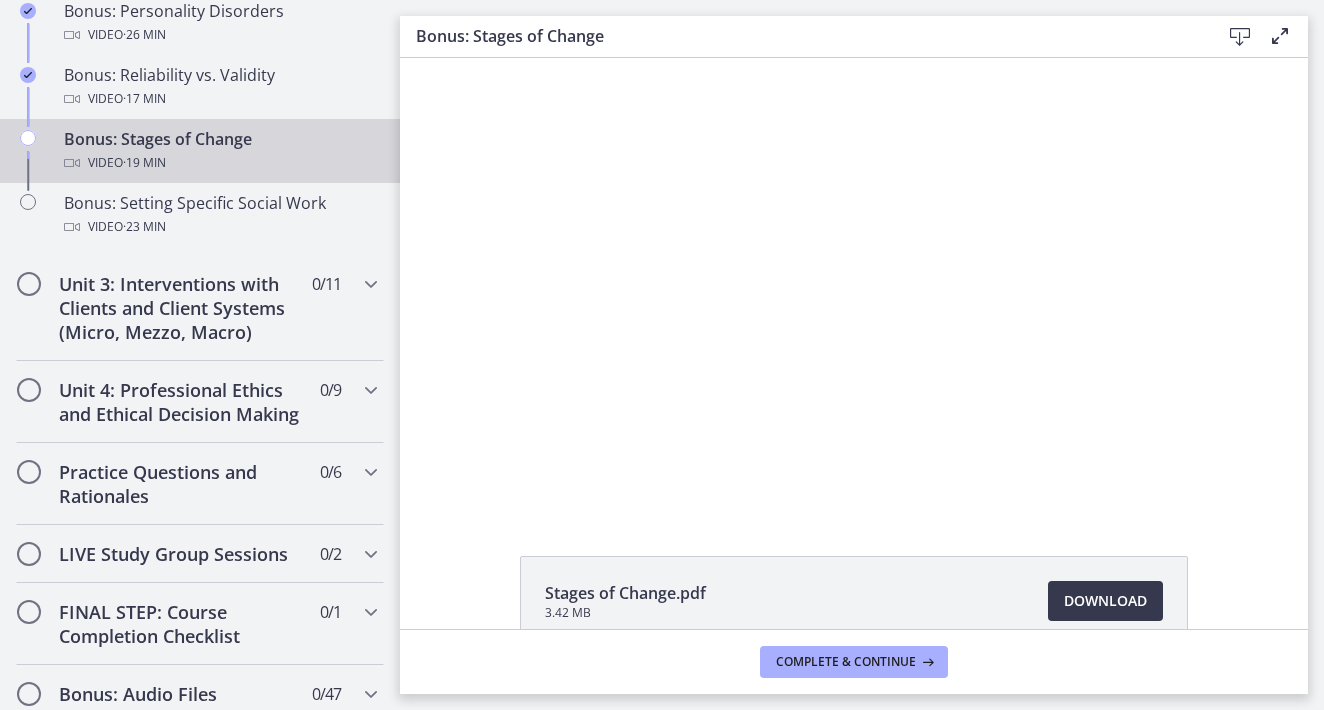 scroll, scrollTop: 0, scrollLeft: 0, axis: both 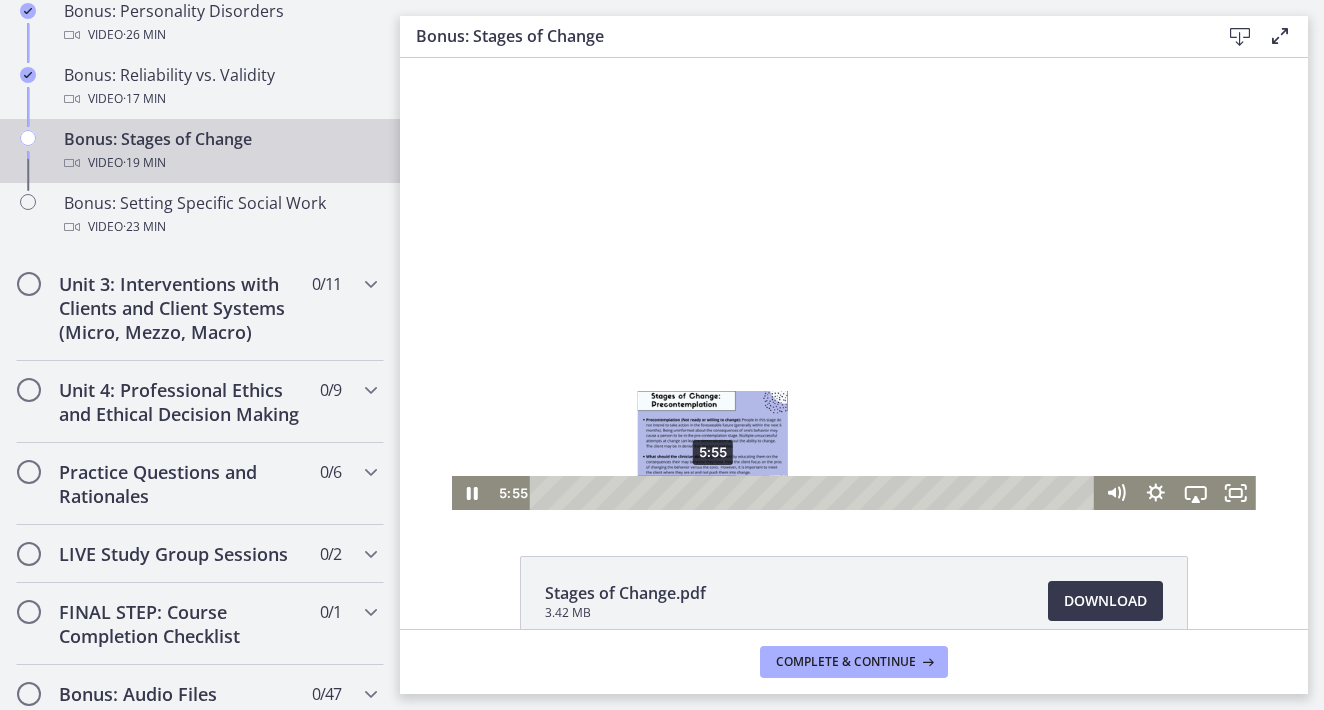 click on "5:55" at bounding box center (815, 493) 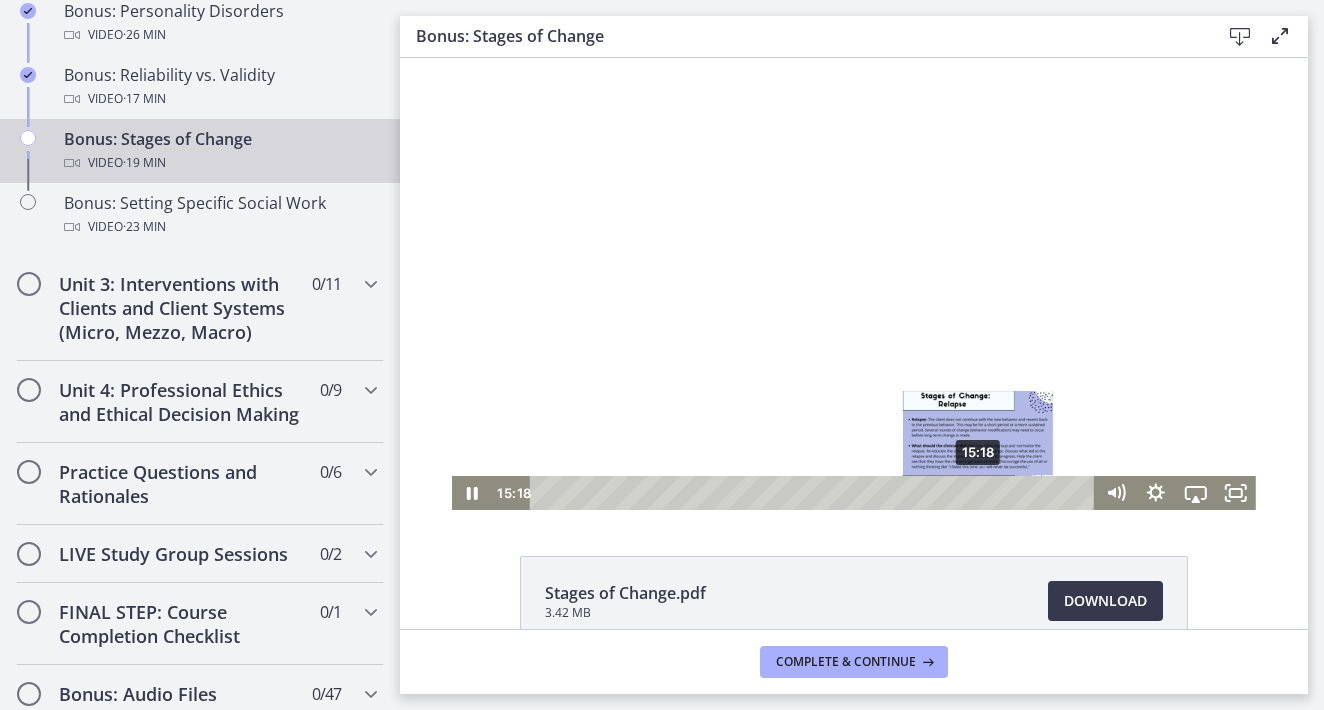 click on "15:18" at bounding box center (815, 493) 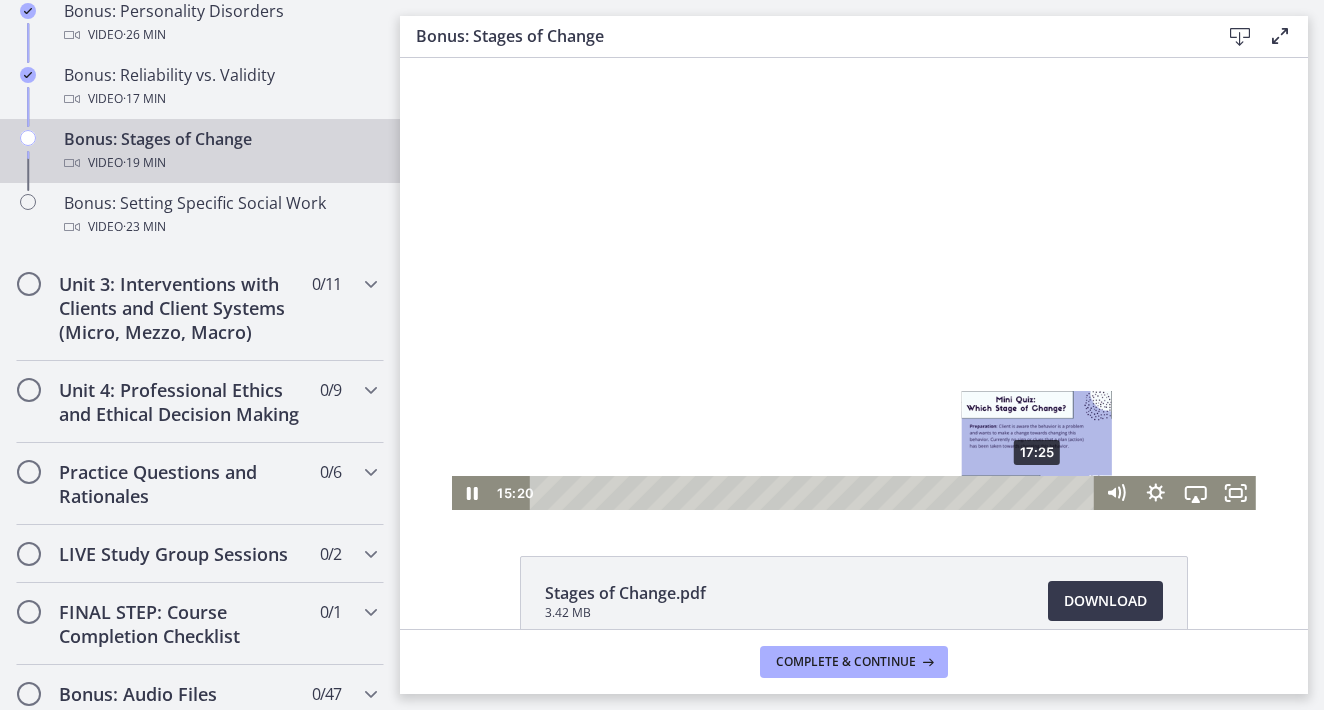 click on "17:25" at bounding box center [815, 493] 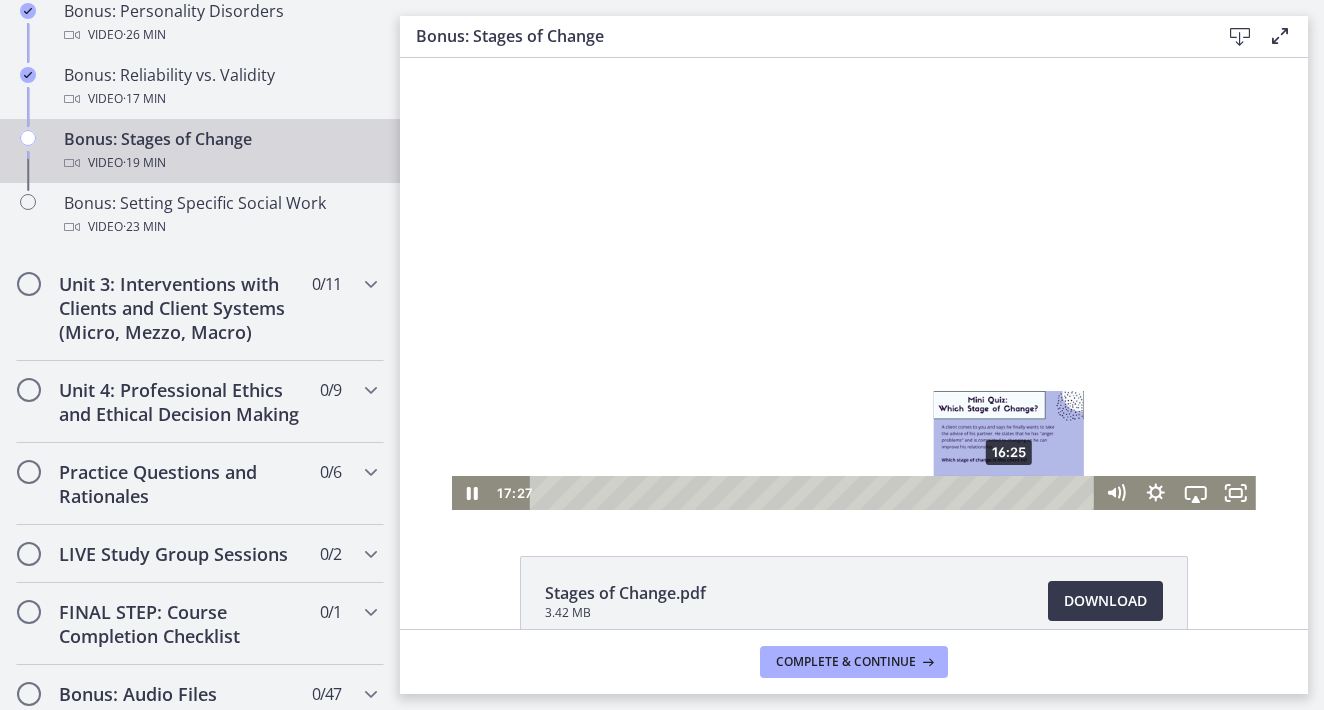 click on "16:25" at bounding box center [815, 493] 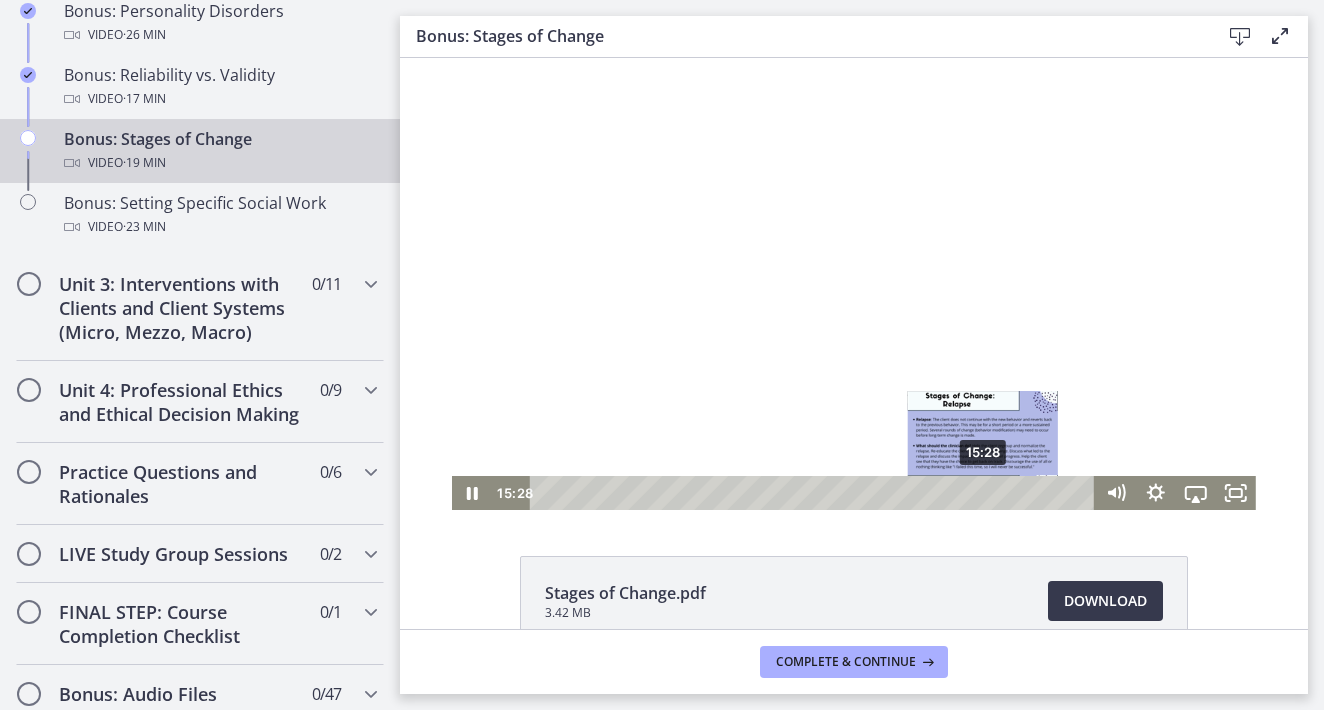 click on "15:28" at bounding box center (815, 493) 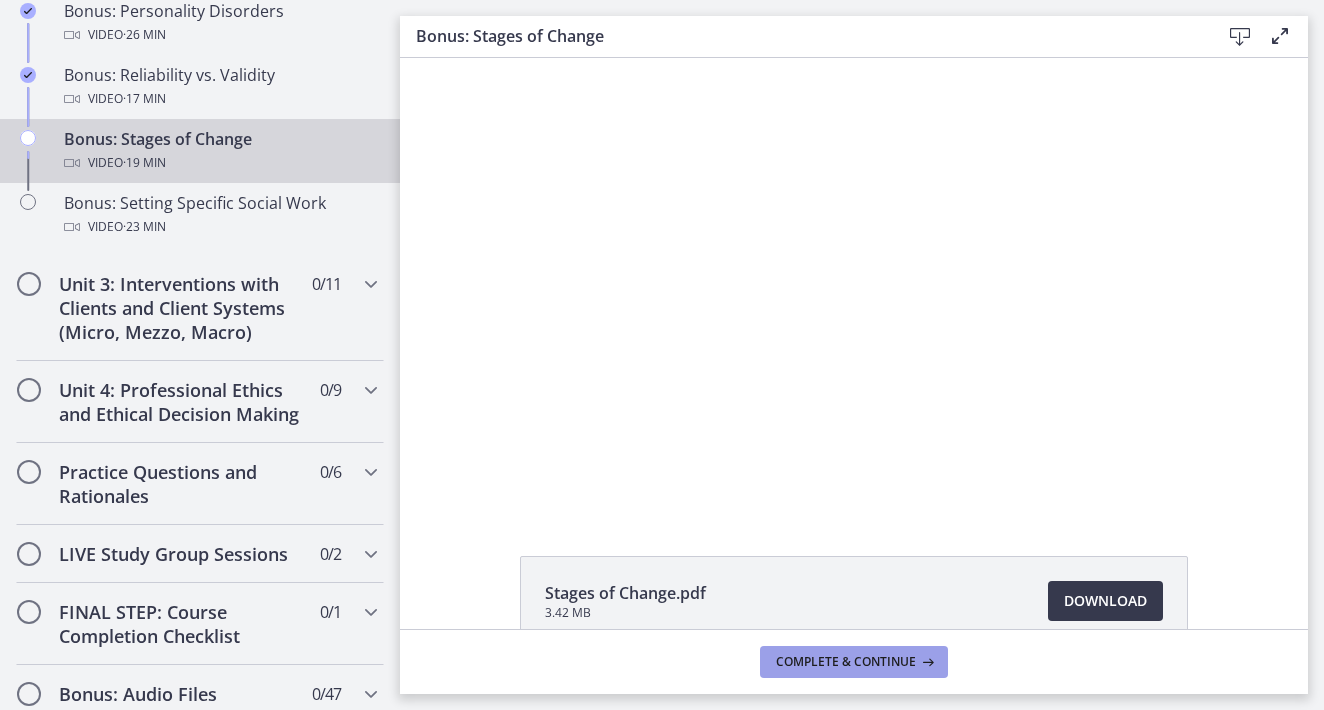 click on "Complete & continue" at bounding box center [854, 662] 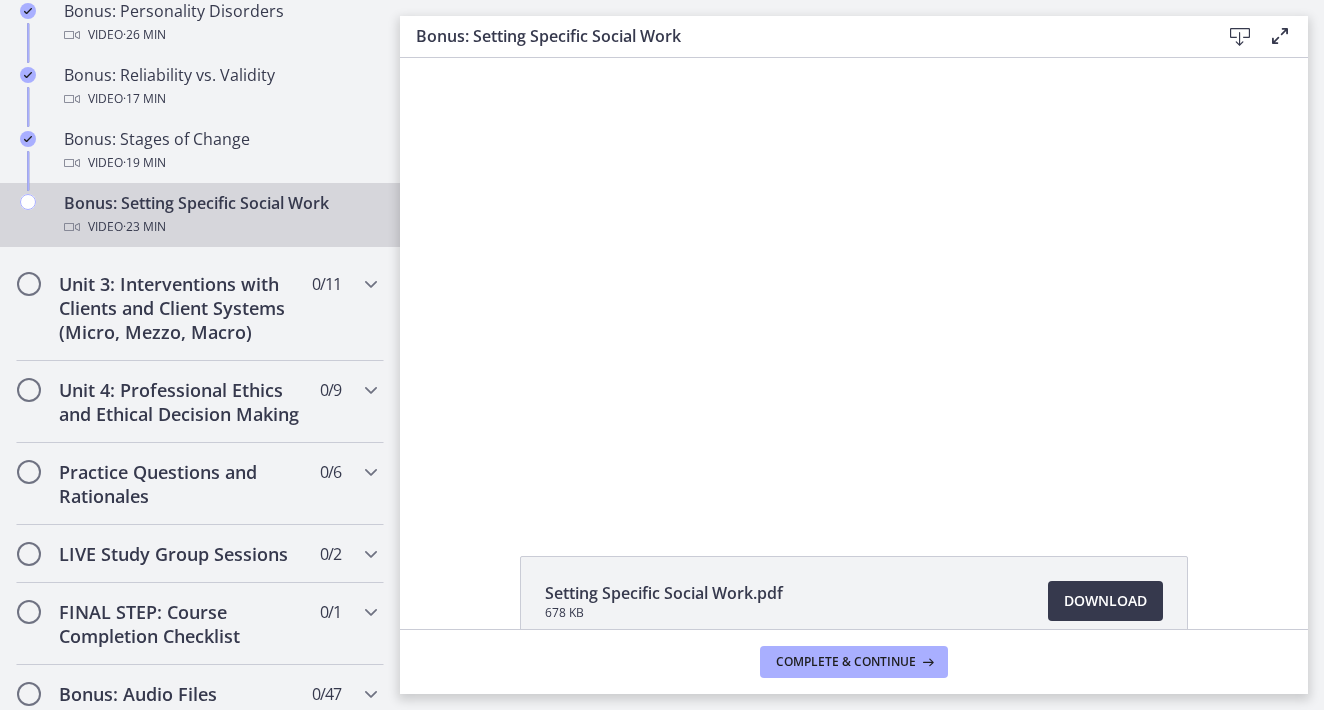 scroll, scrollTop: 0, scrollLeft: 0, axis: both 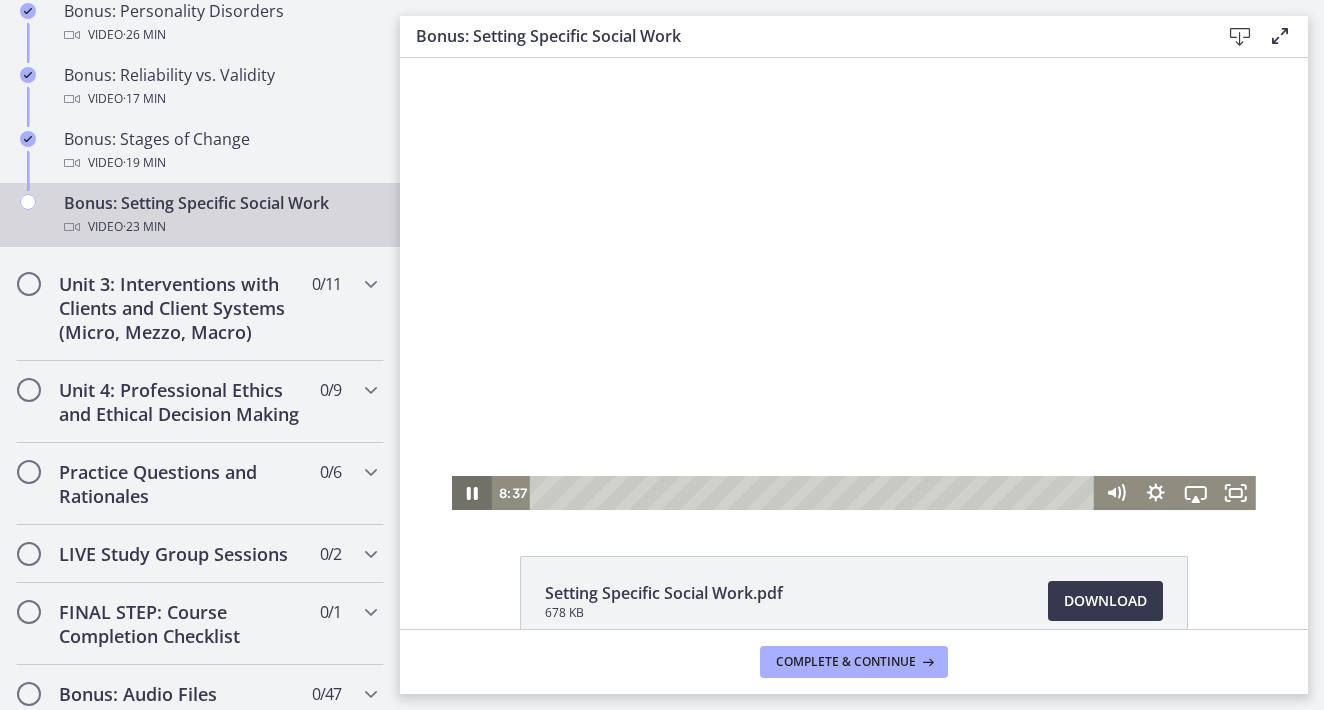 click 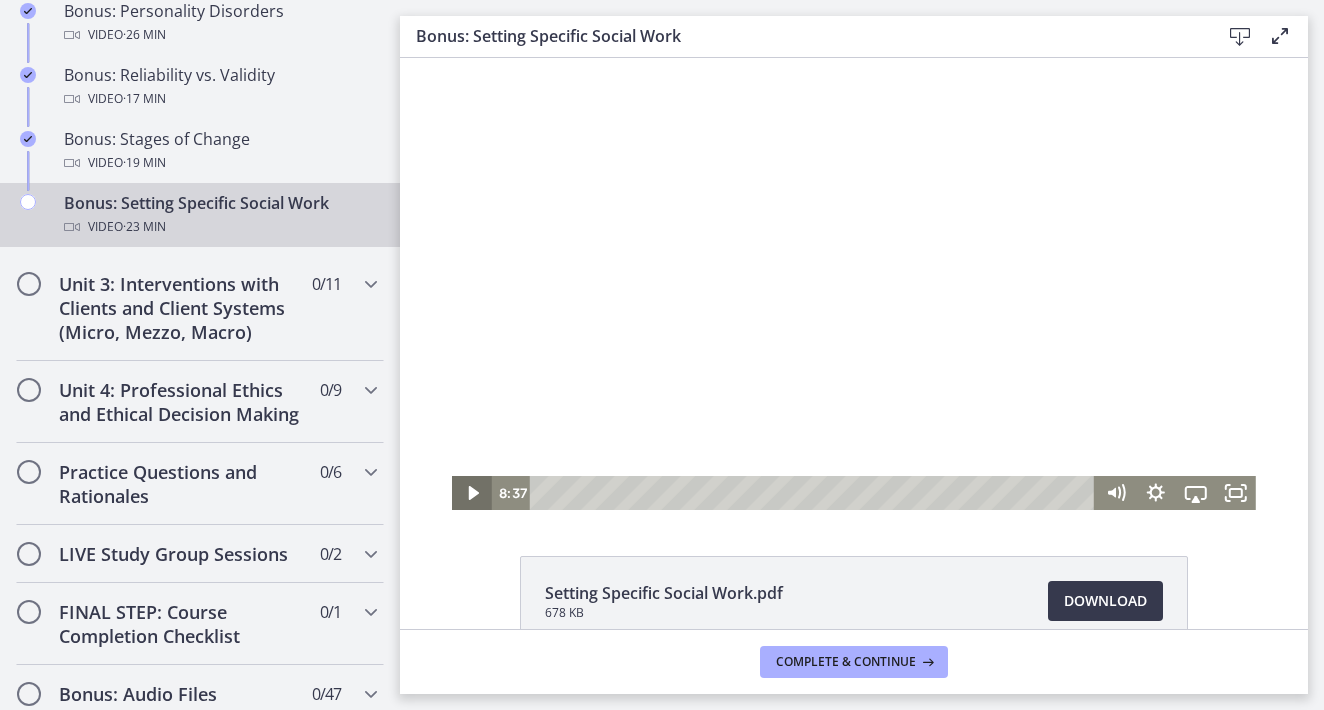 type 